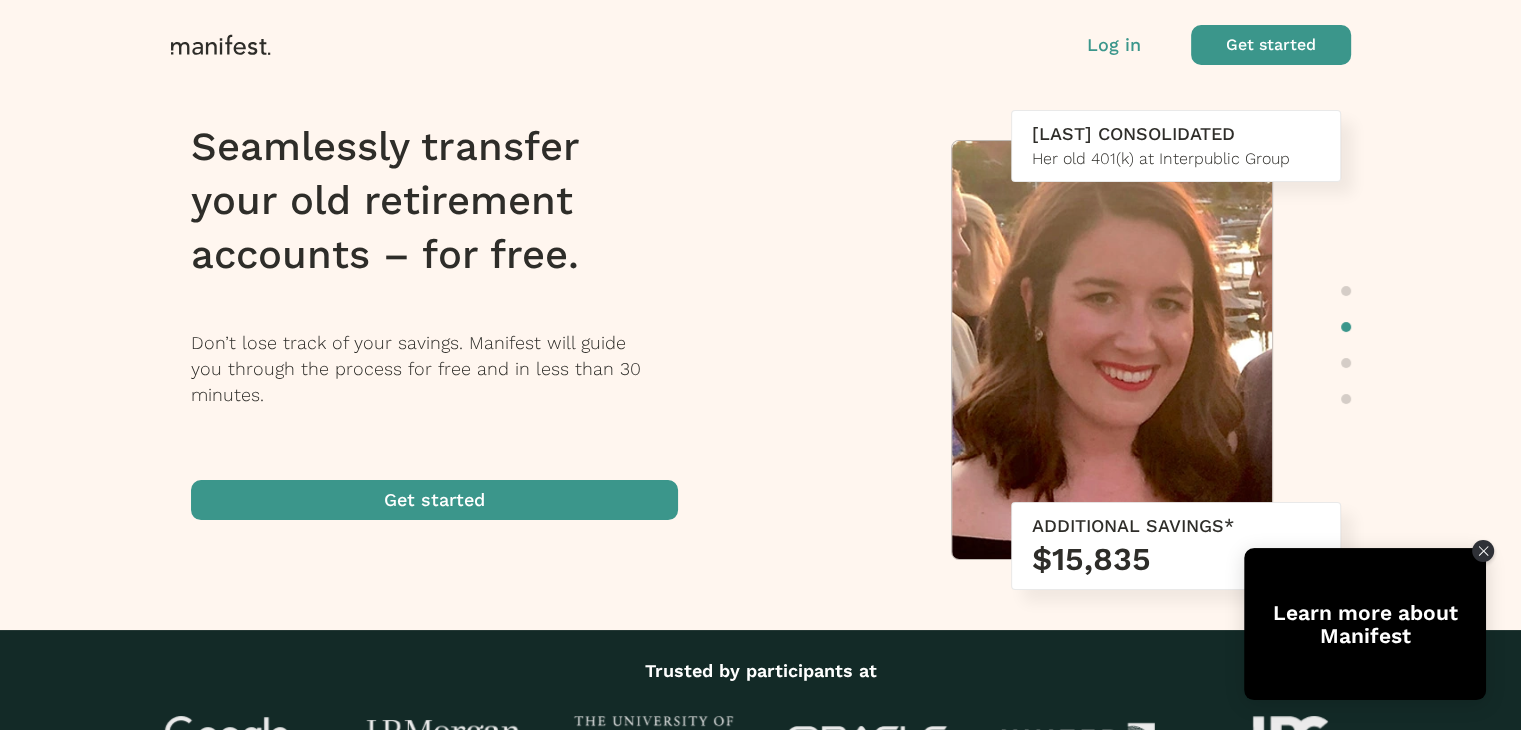 scroll, scrollTop: 0, scrollLeft: 0, axis: both 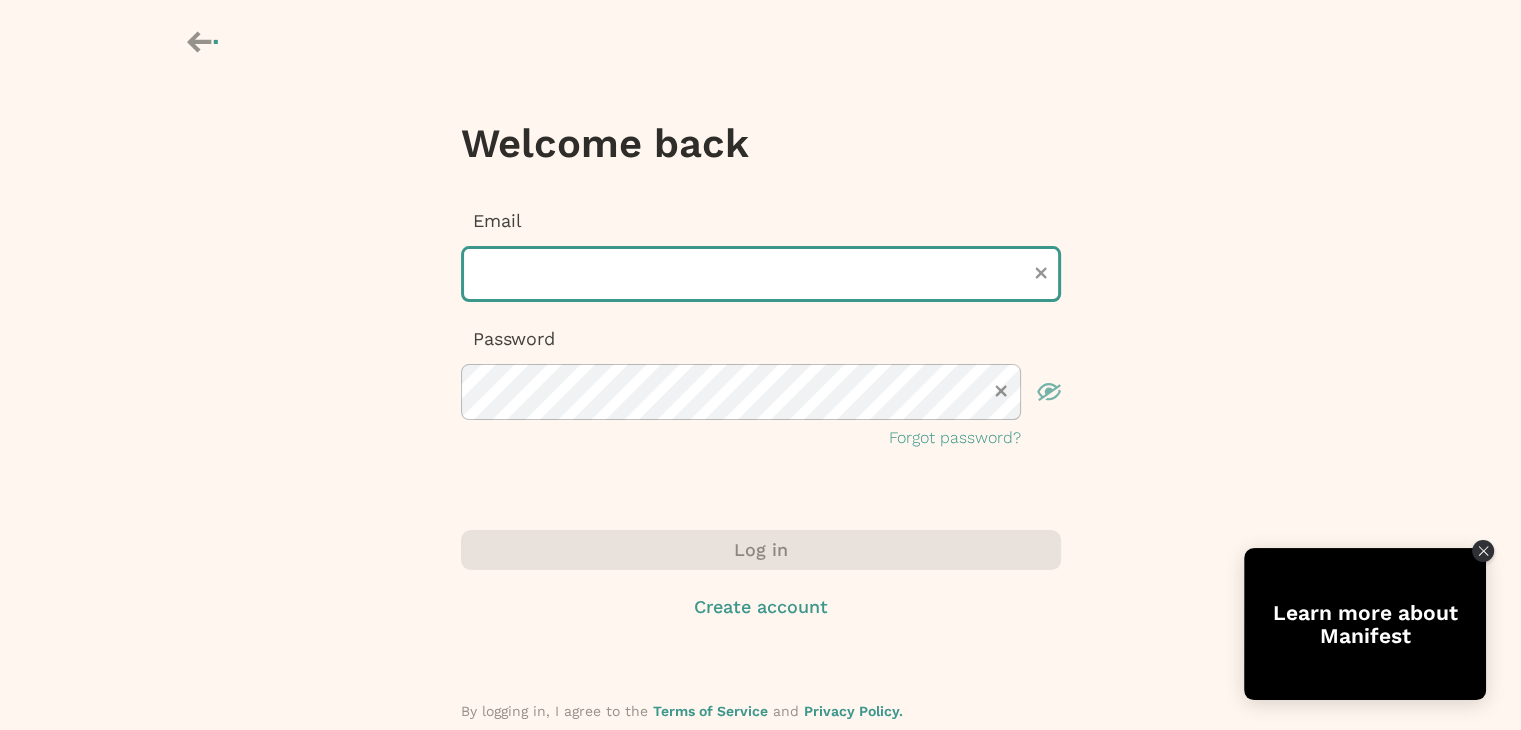type on "**********" 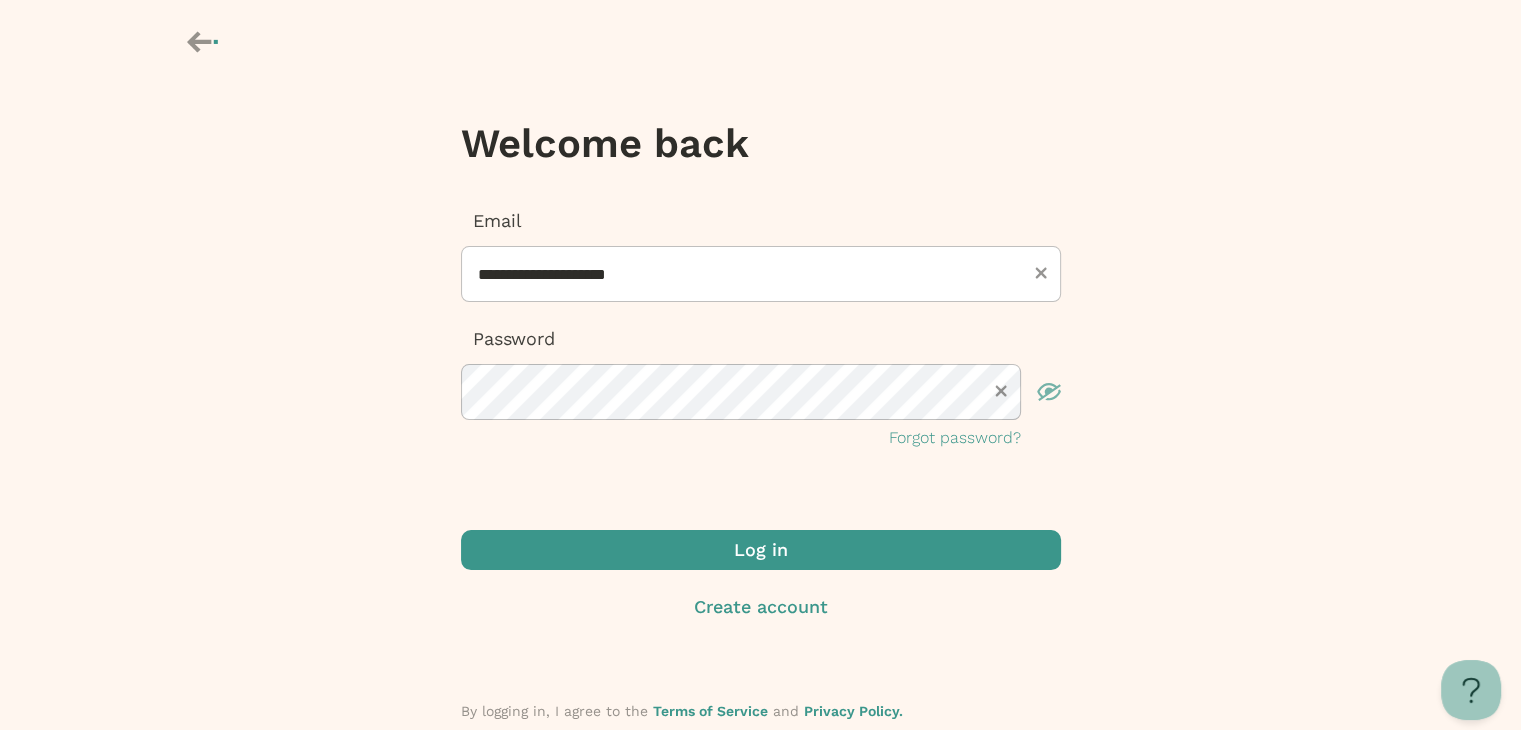 click at bounding box center [761, 550] 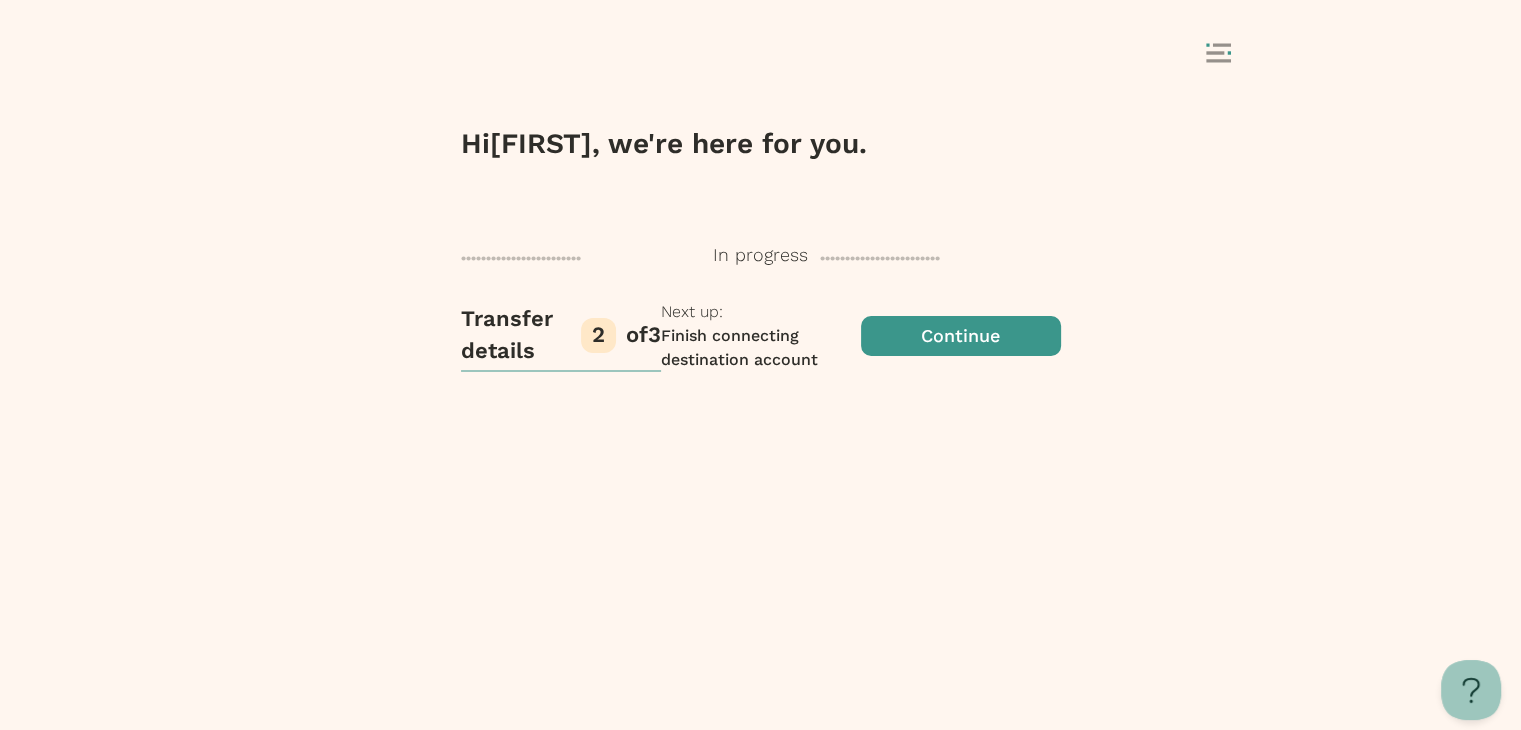 click at bounding box center (961, 336) 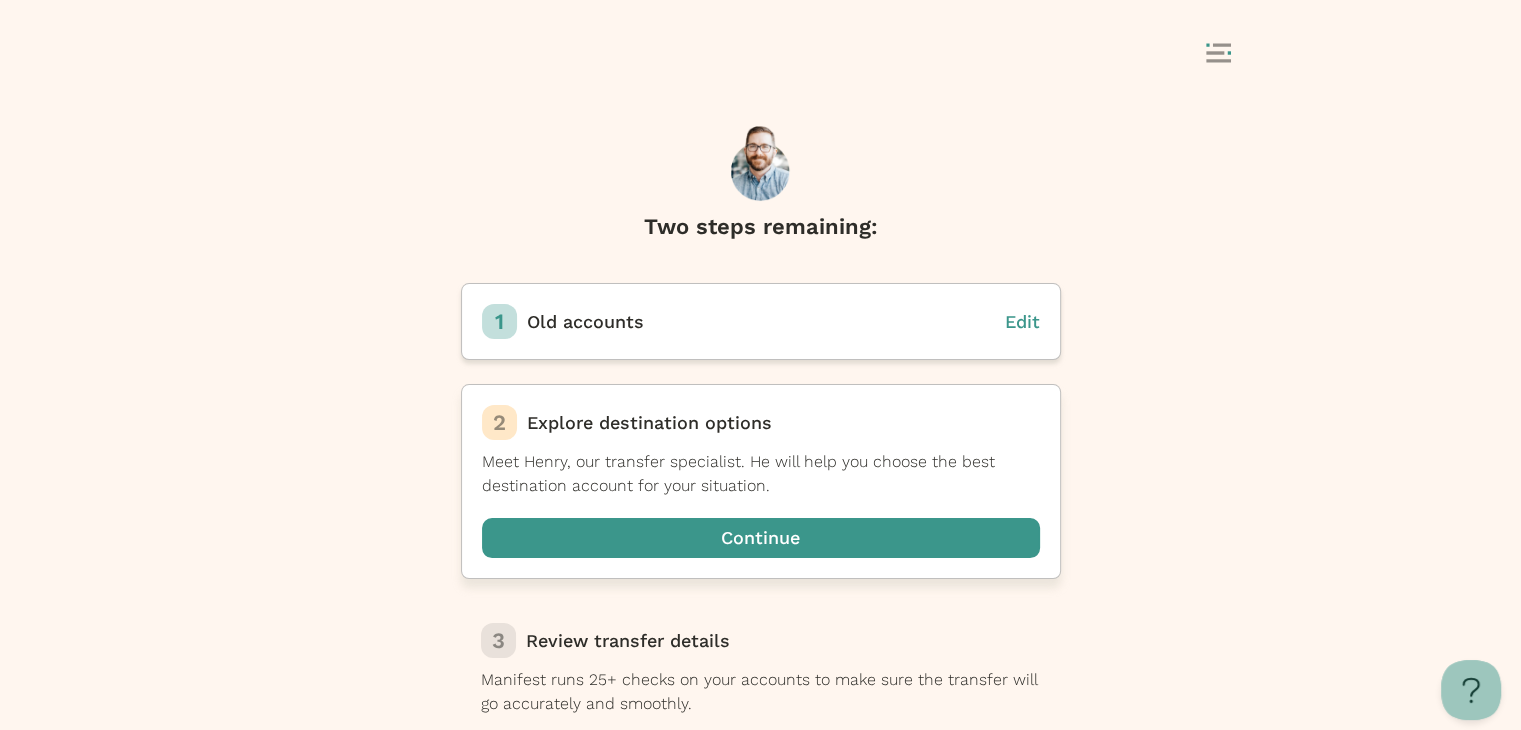 click at bounding box center (761, 538) 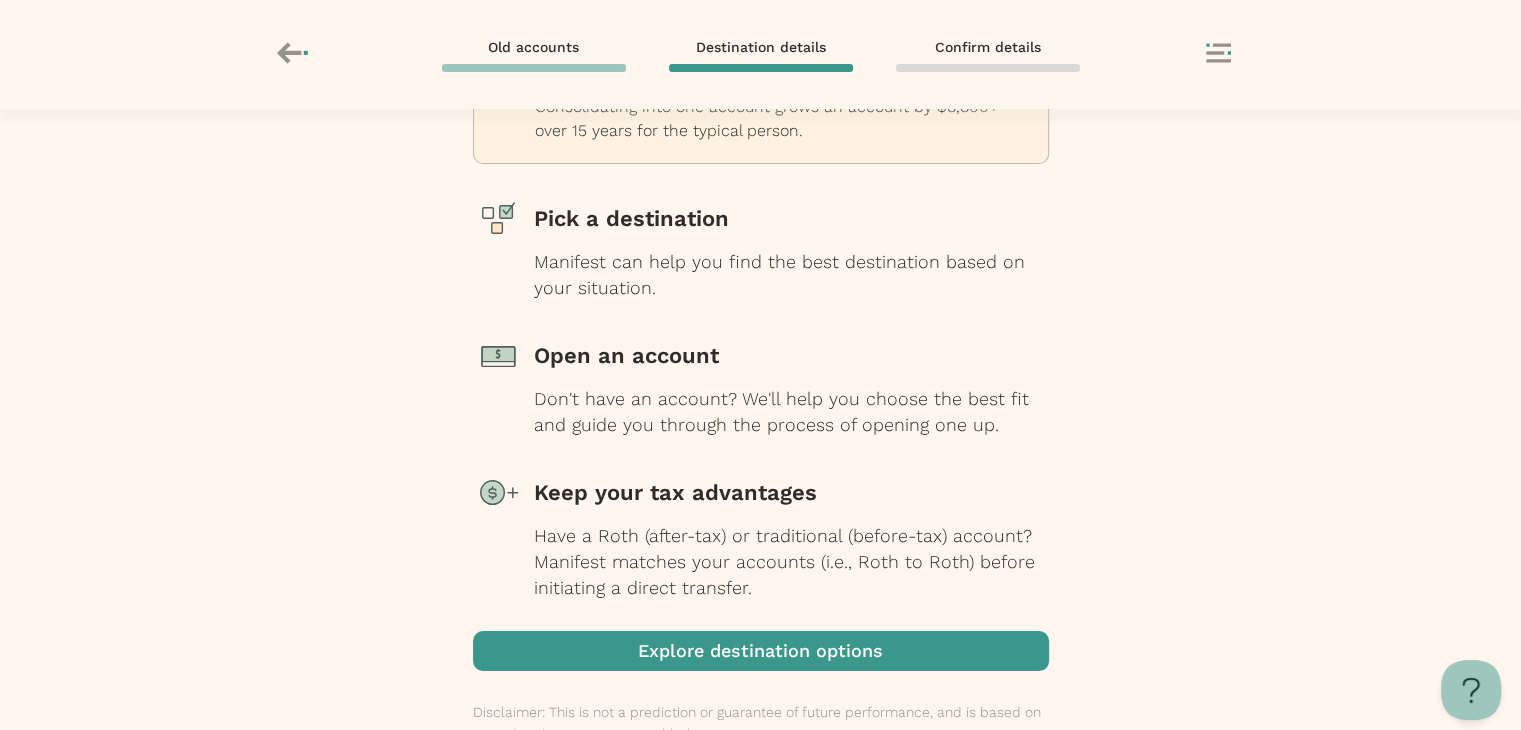 scroll, scrollTop: 192, scrollLeft: 0, axis: vertical 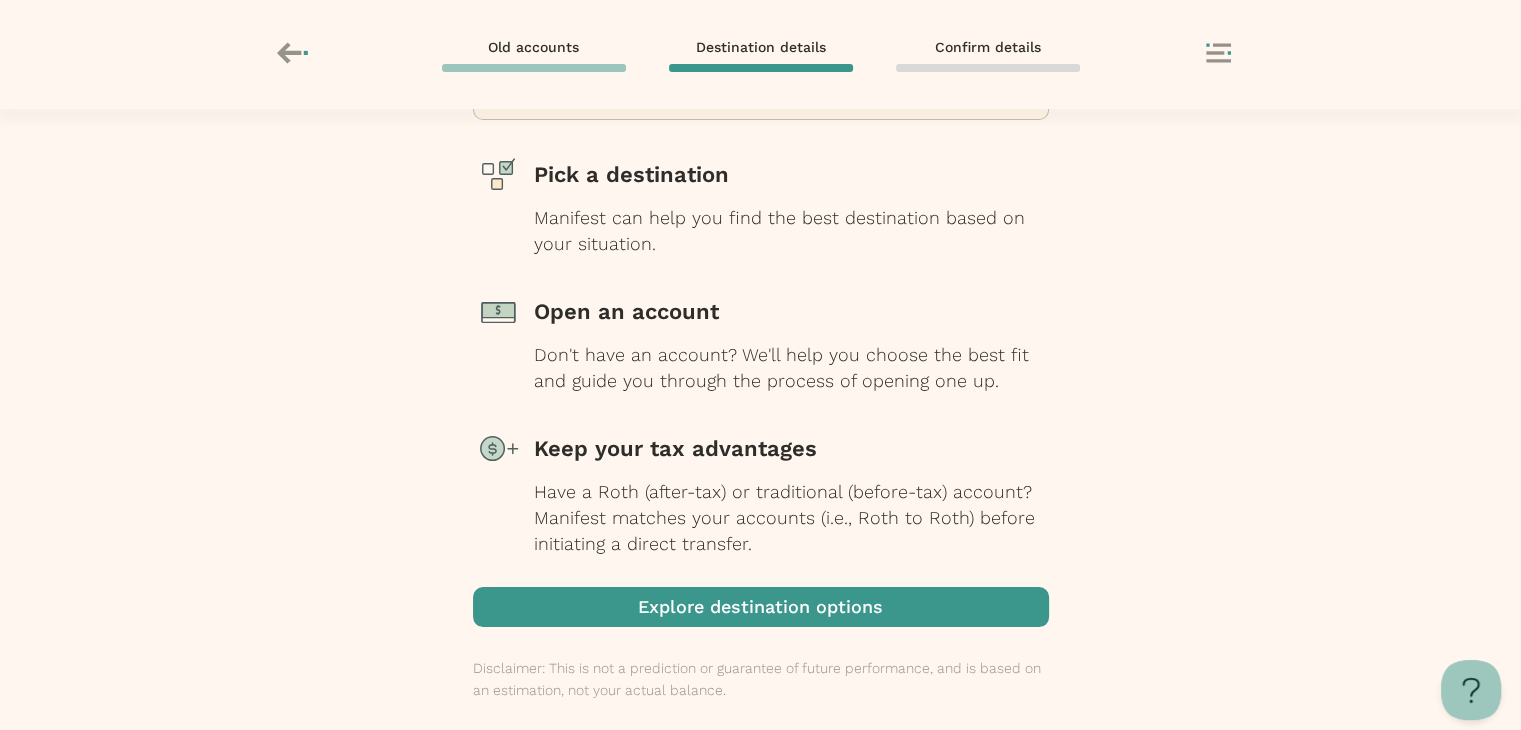 click at bounding box center [761, 607] 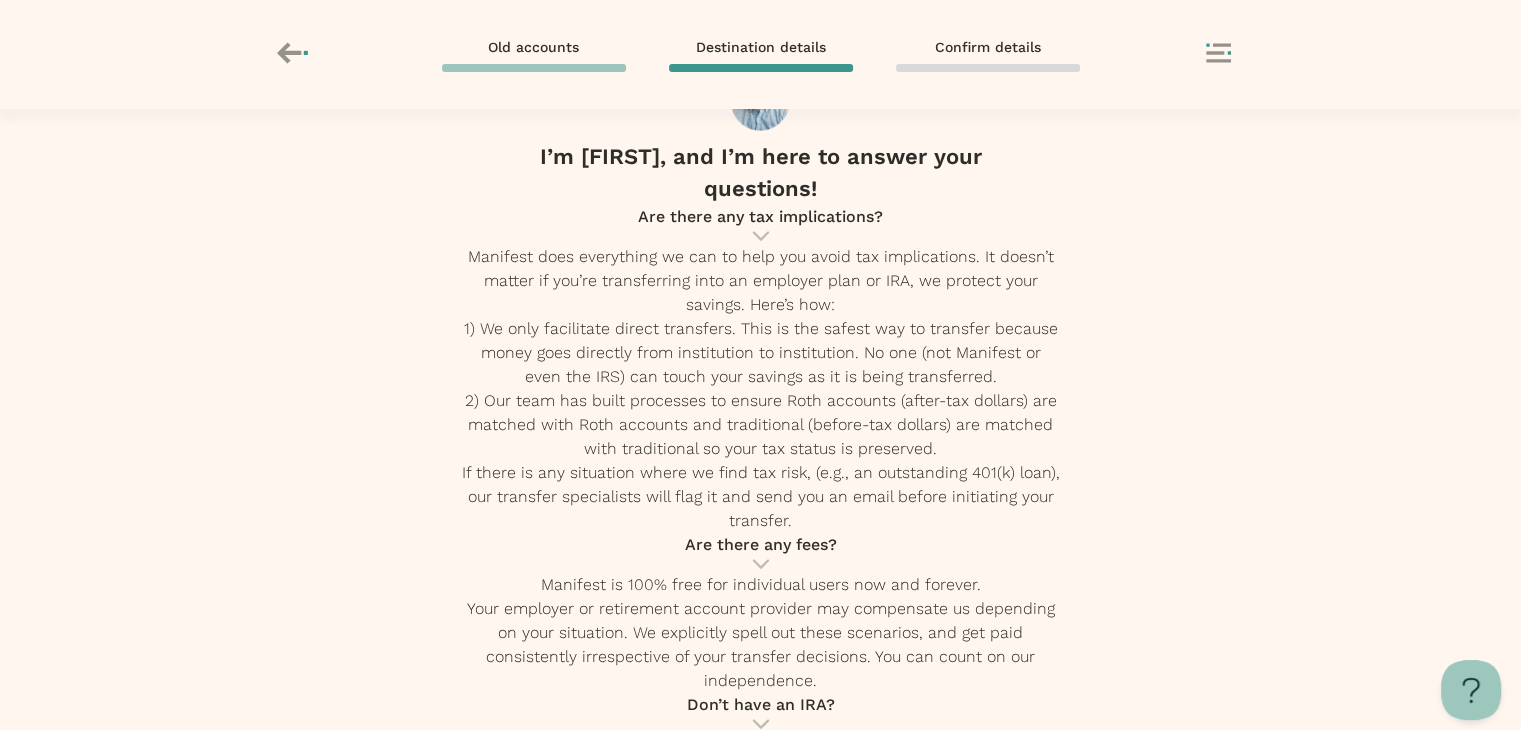 click on "Individual retirement account" at bounding box center [761, 1384] 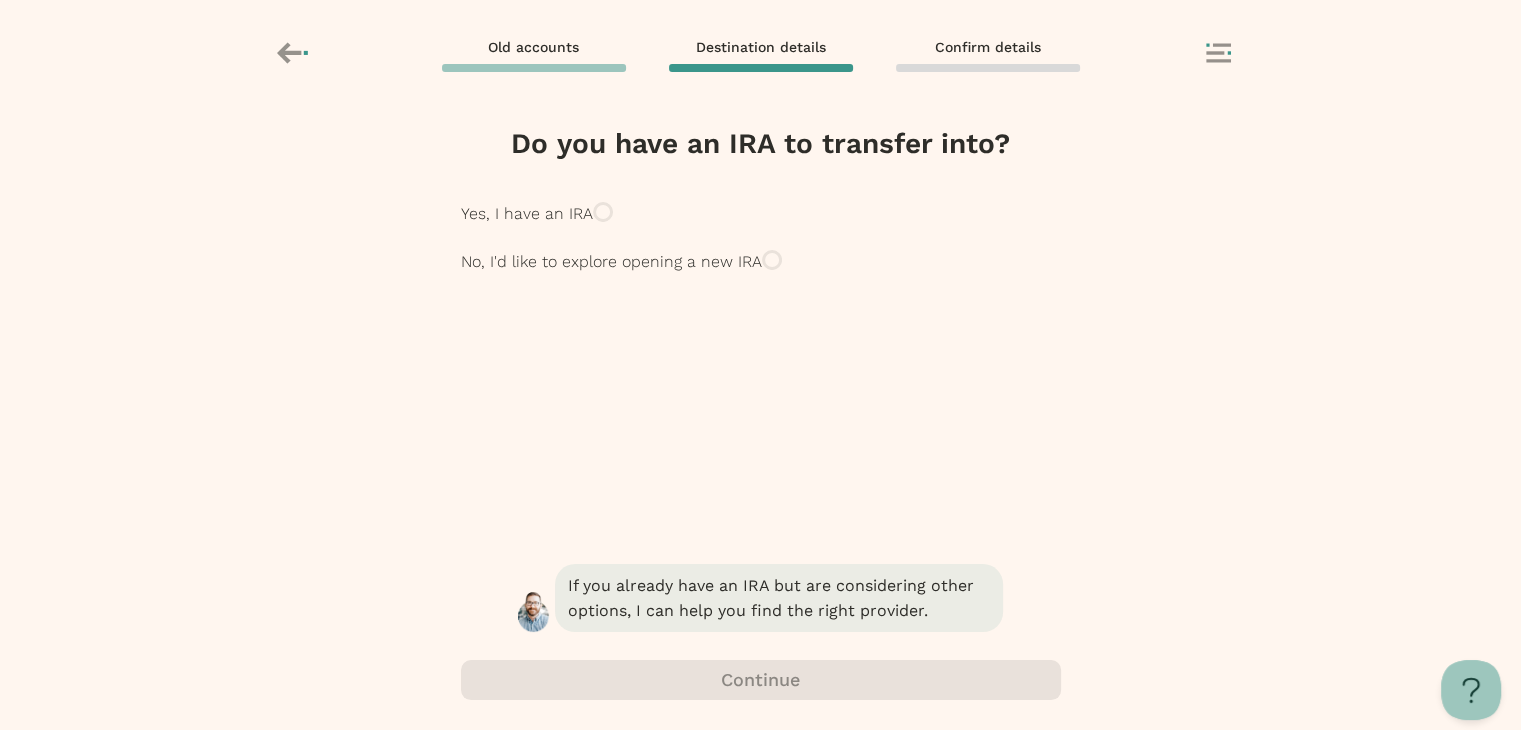 scroll, scrollTop: 0, scrollLeft: 0, axis: both 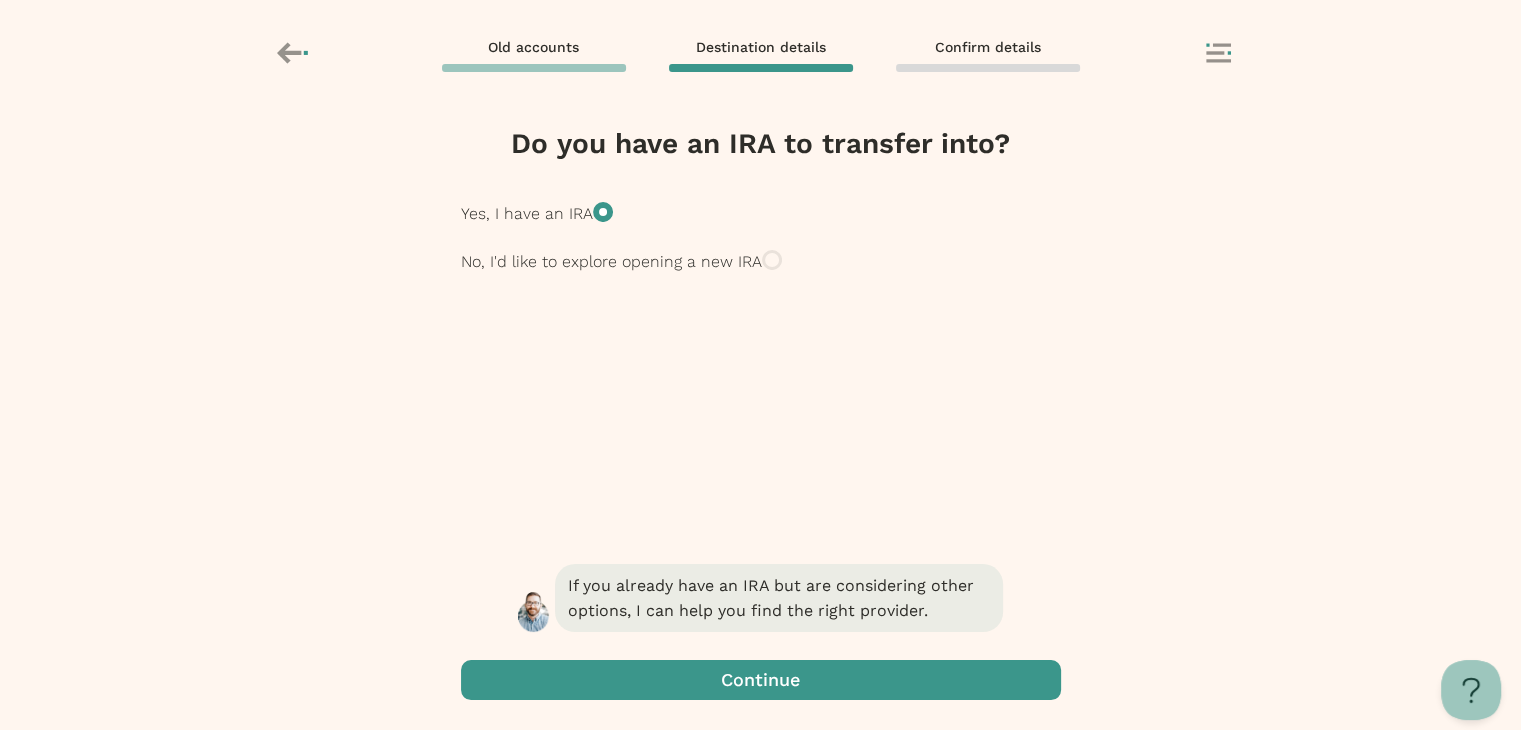 click at bounding box center [761, 680] 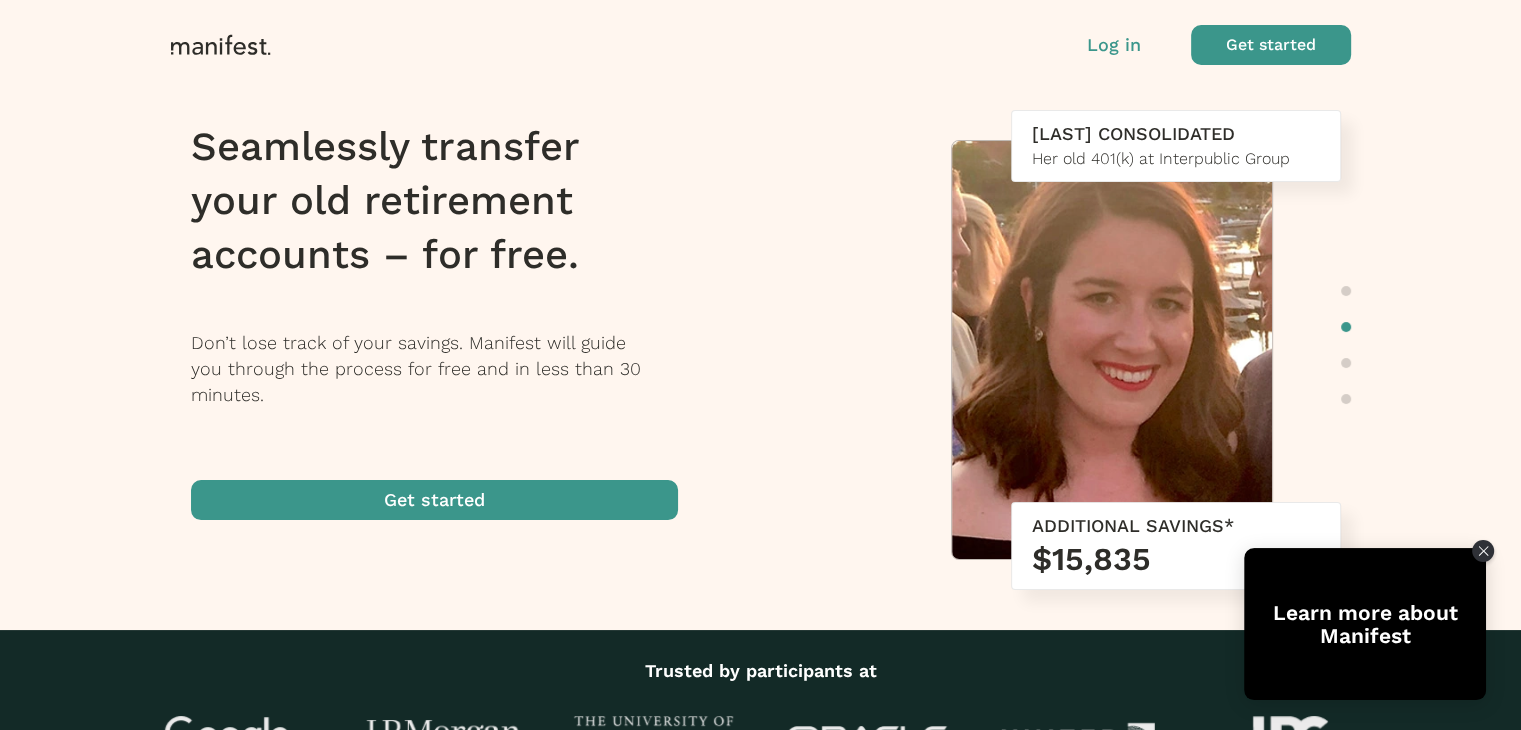 click at bounding box center [434, 500] 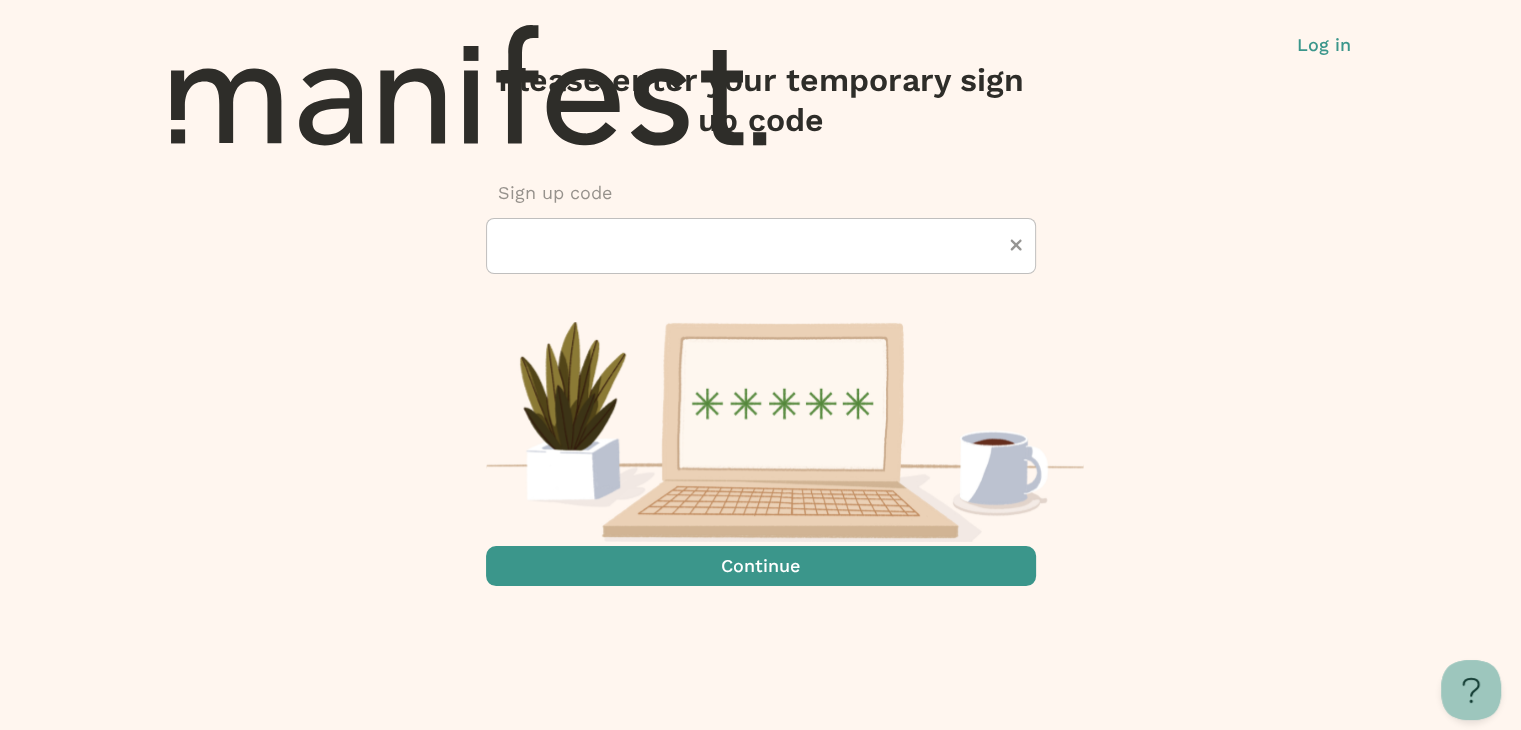 click on "Log in" at bounding box center (1324, 45) 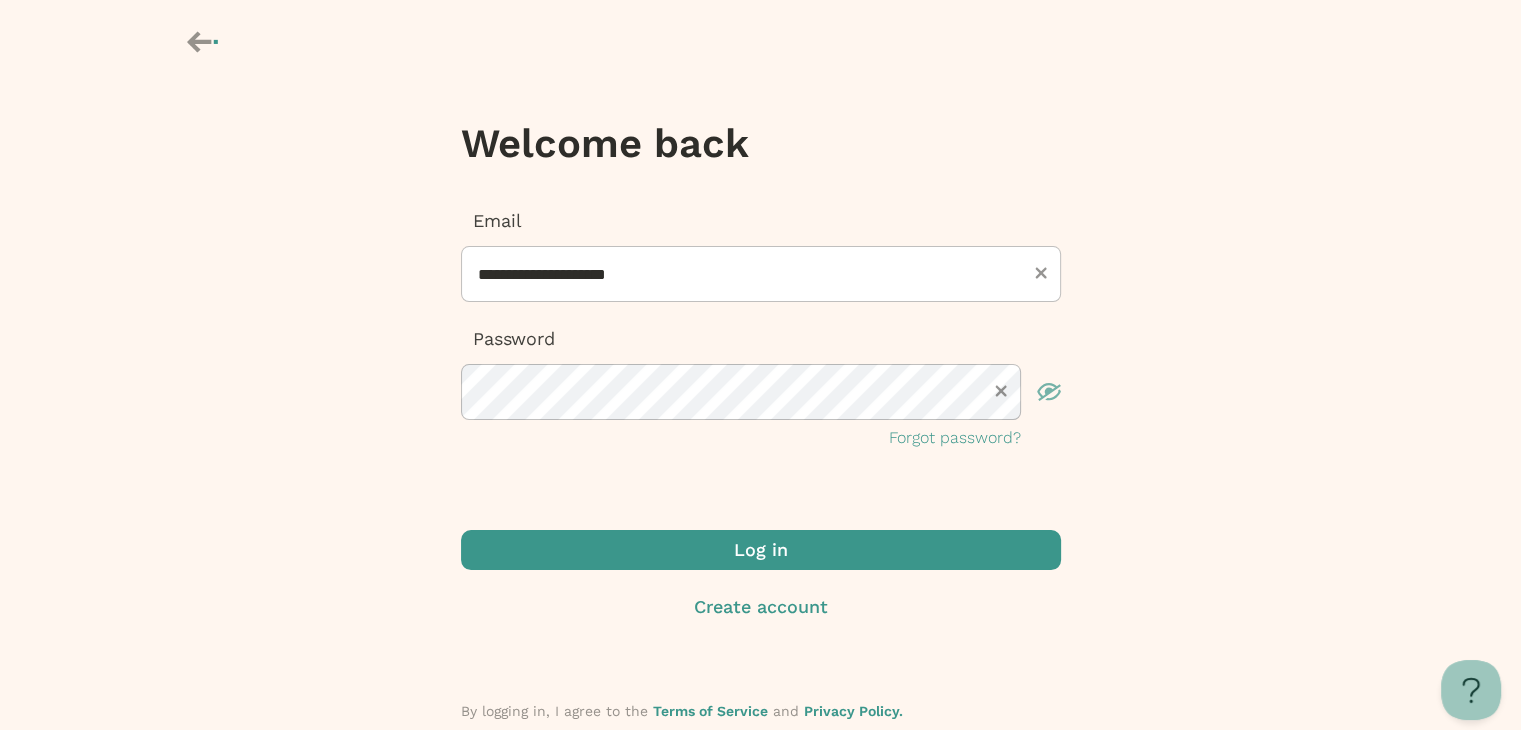 click at bounding box center (761, 550) 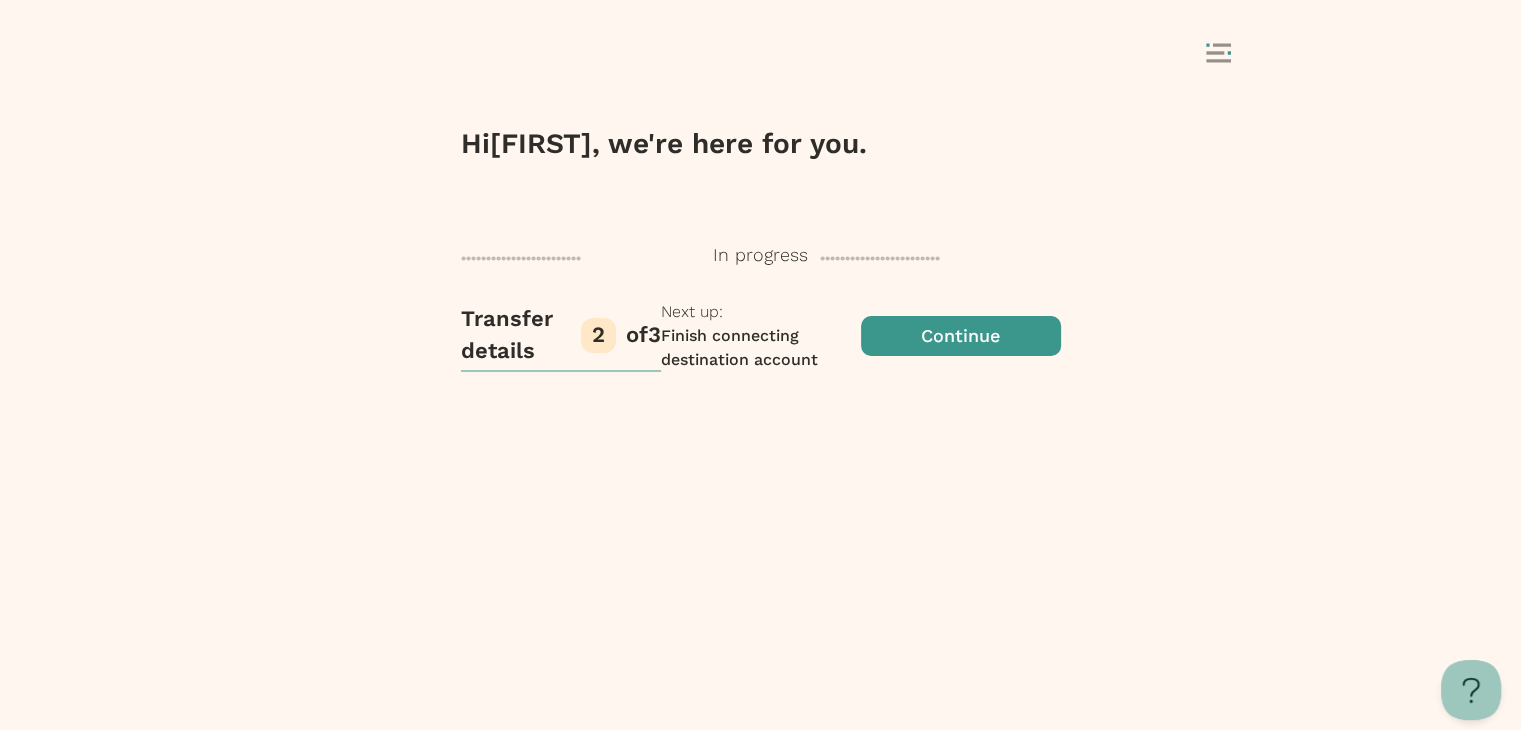 click at bounding box center (961, 336) 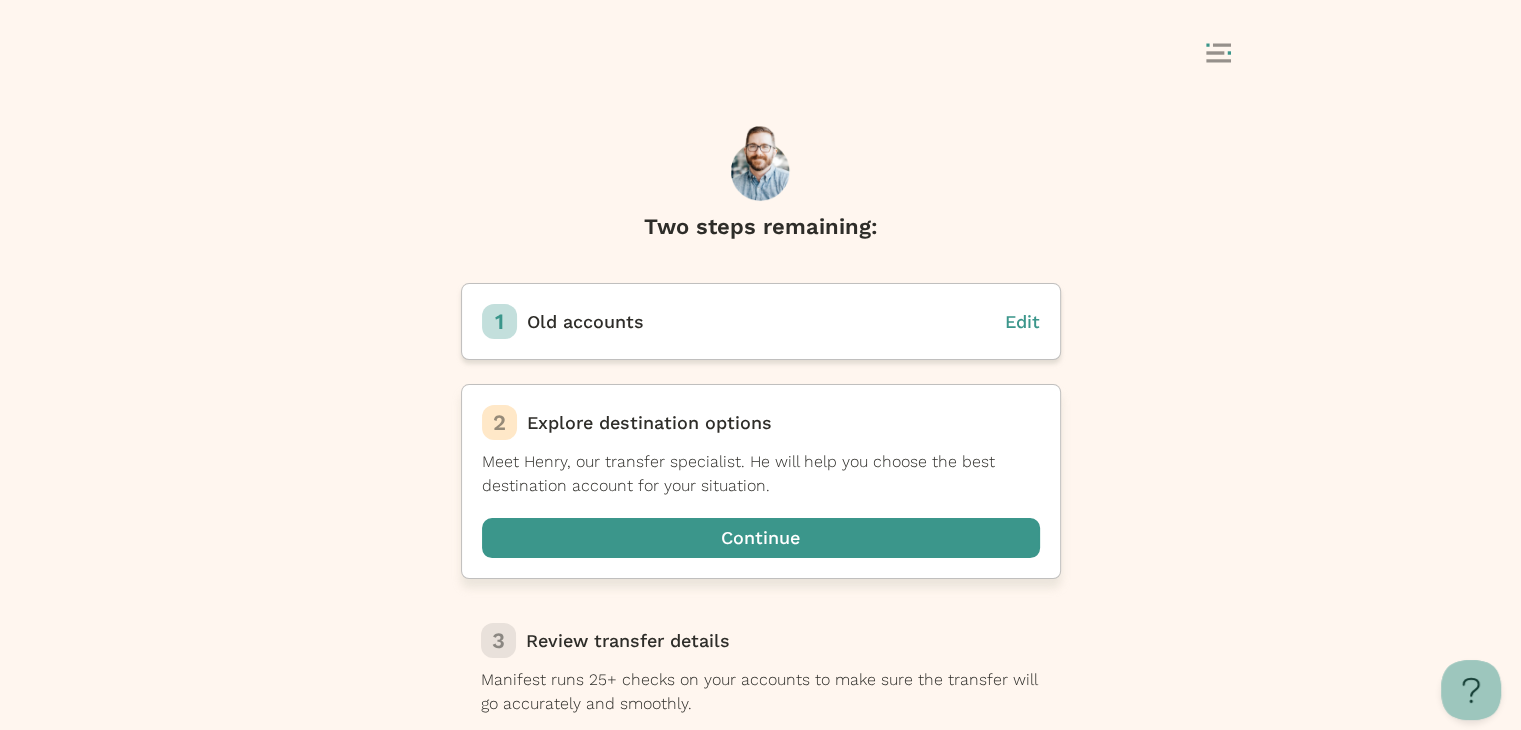 click at bounding box center (761, 538) 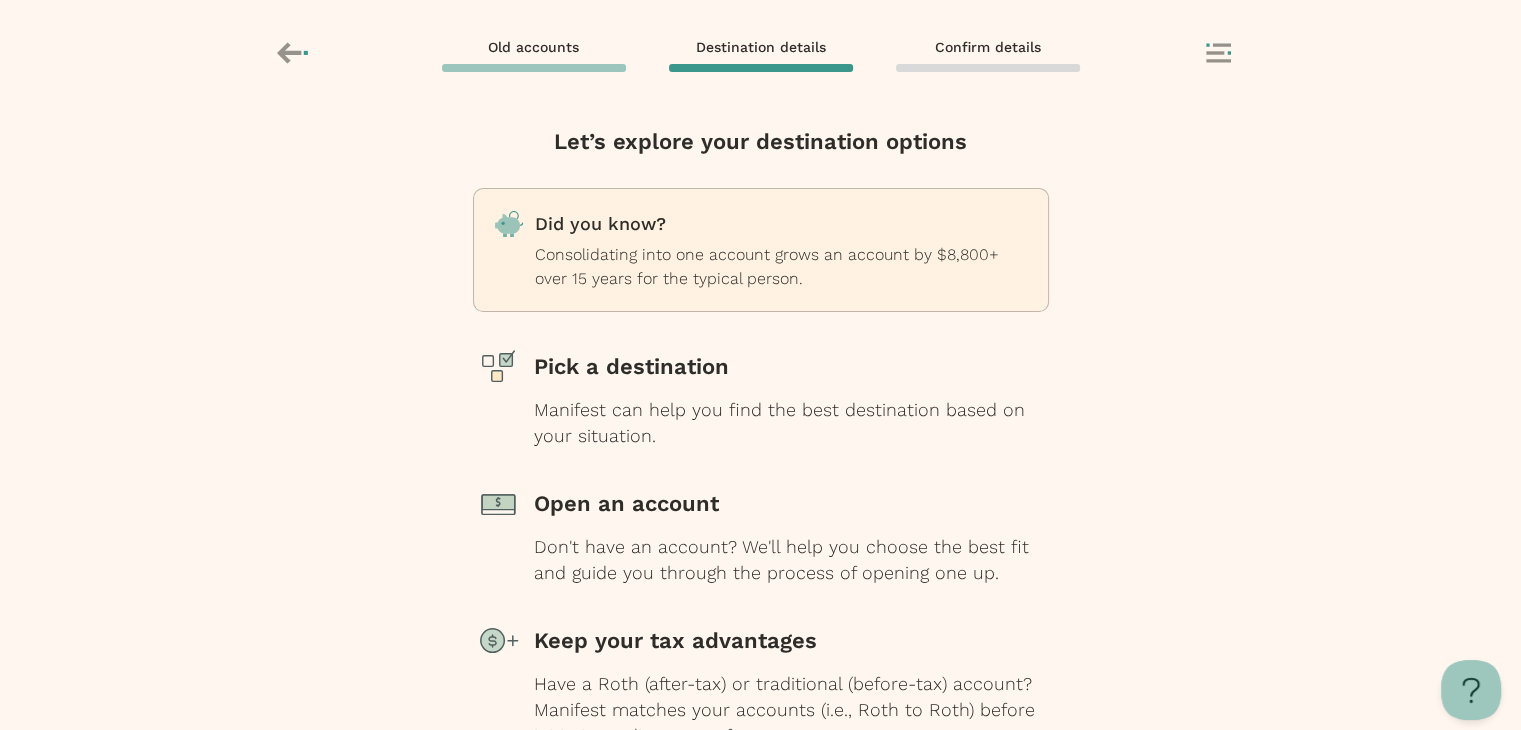 scroll, scrollTop: 192, scrollLeft: 0, axis: vertical 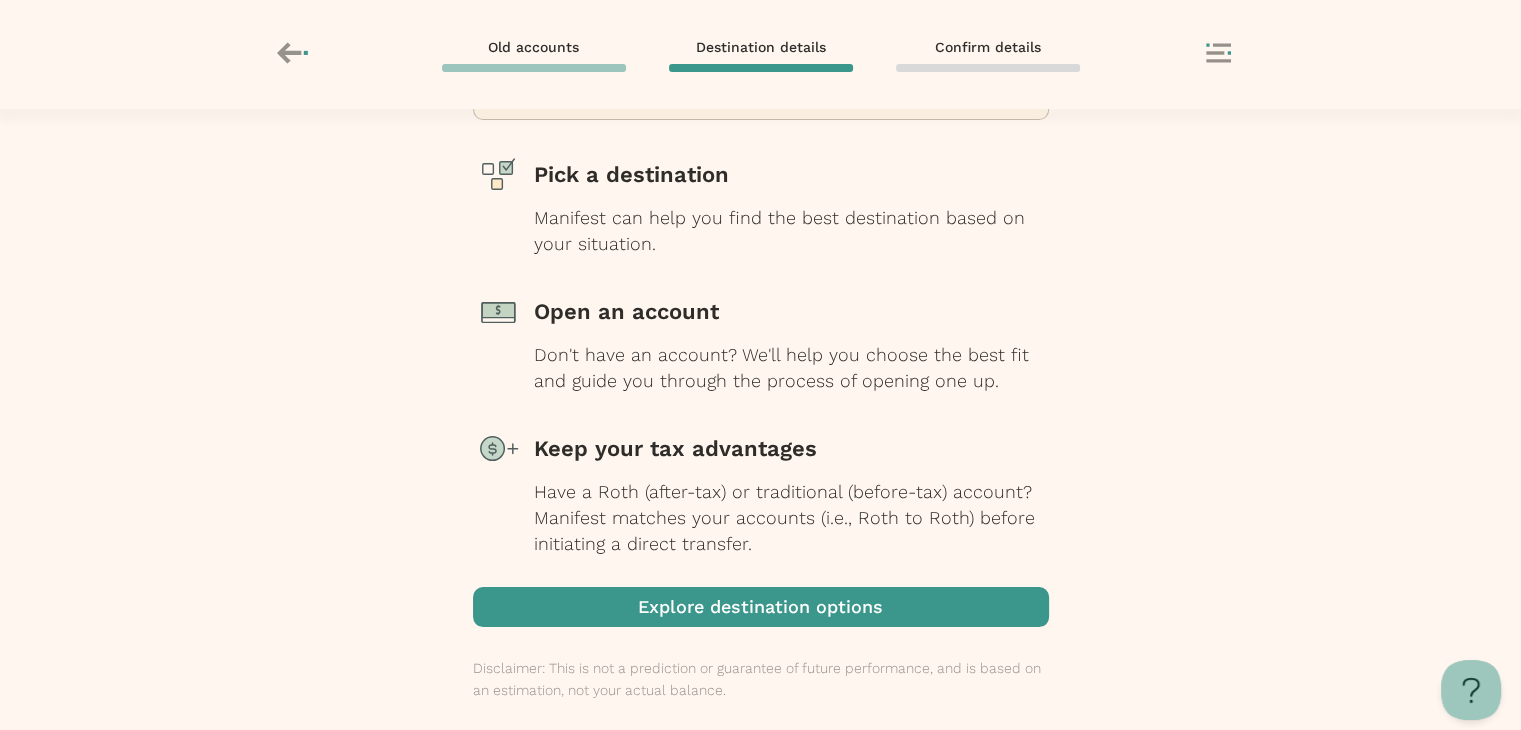 click at bounding box center [761, 607] 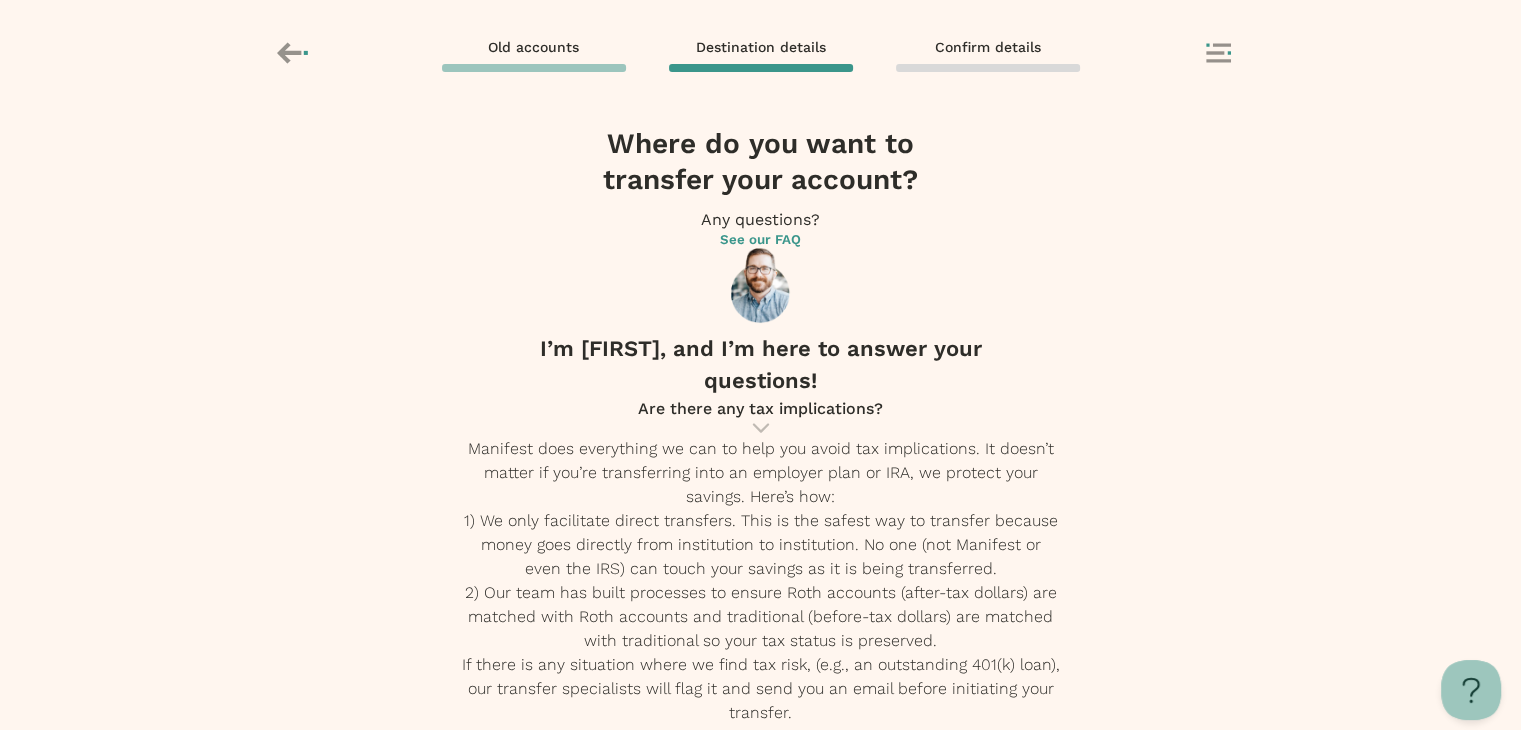 click at bounding box center [761, 1603] 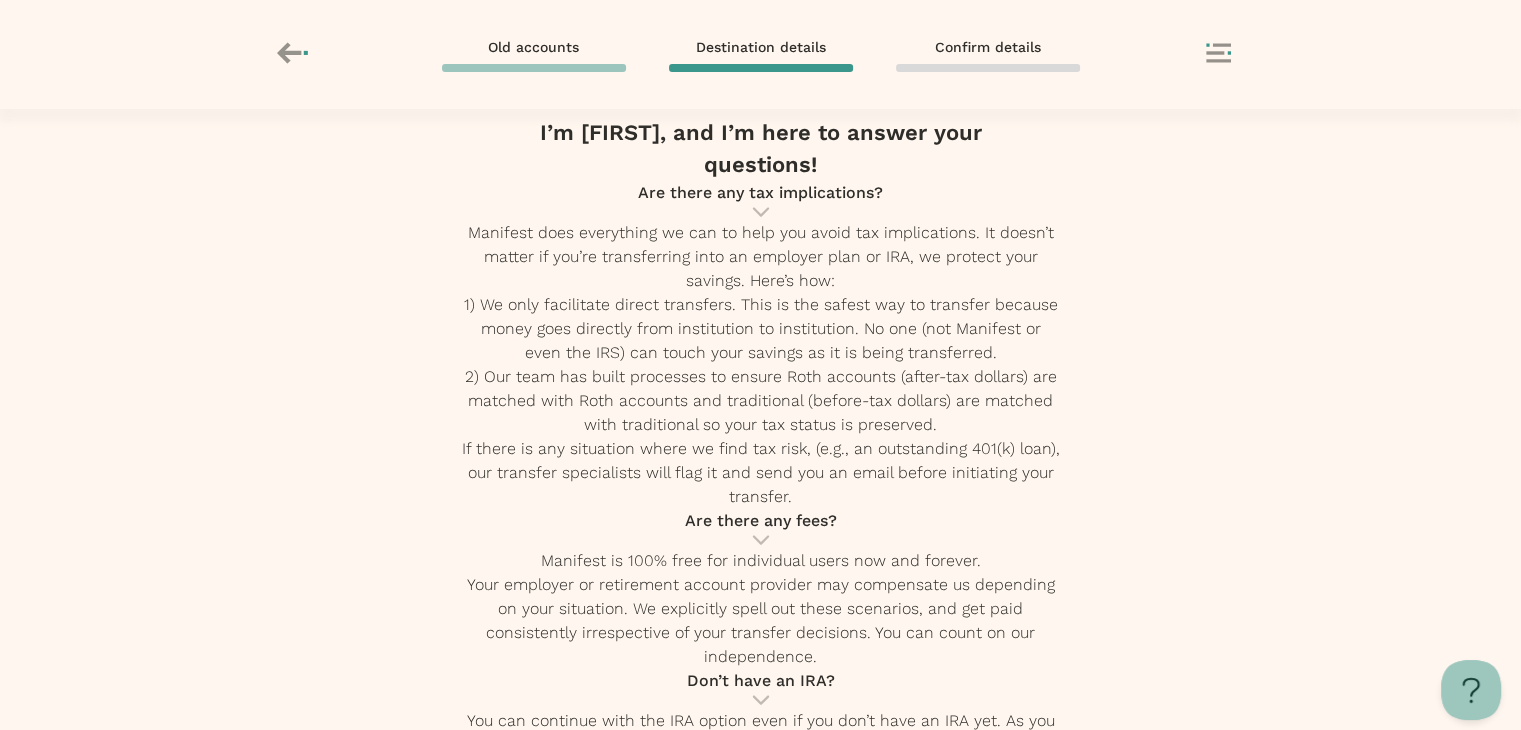 scroll, scrollTop: 230, scrollLeft: 0, axis: vertical 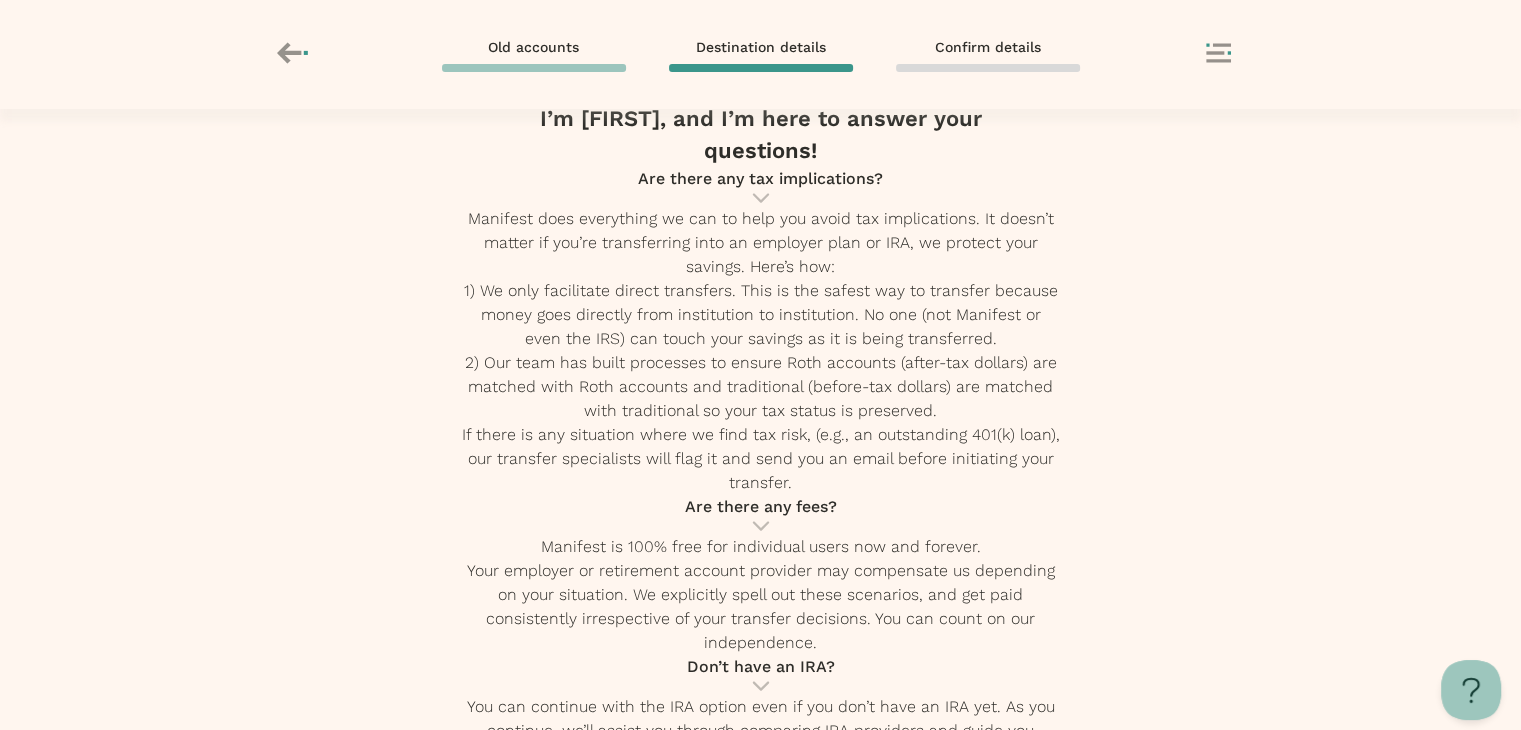 click at bounding box center [761, 1853] 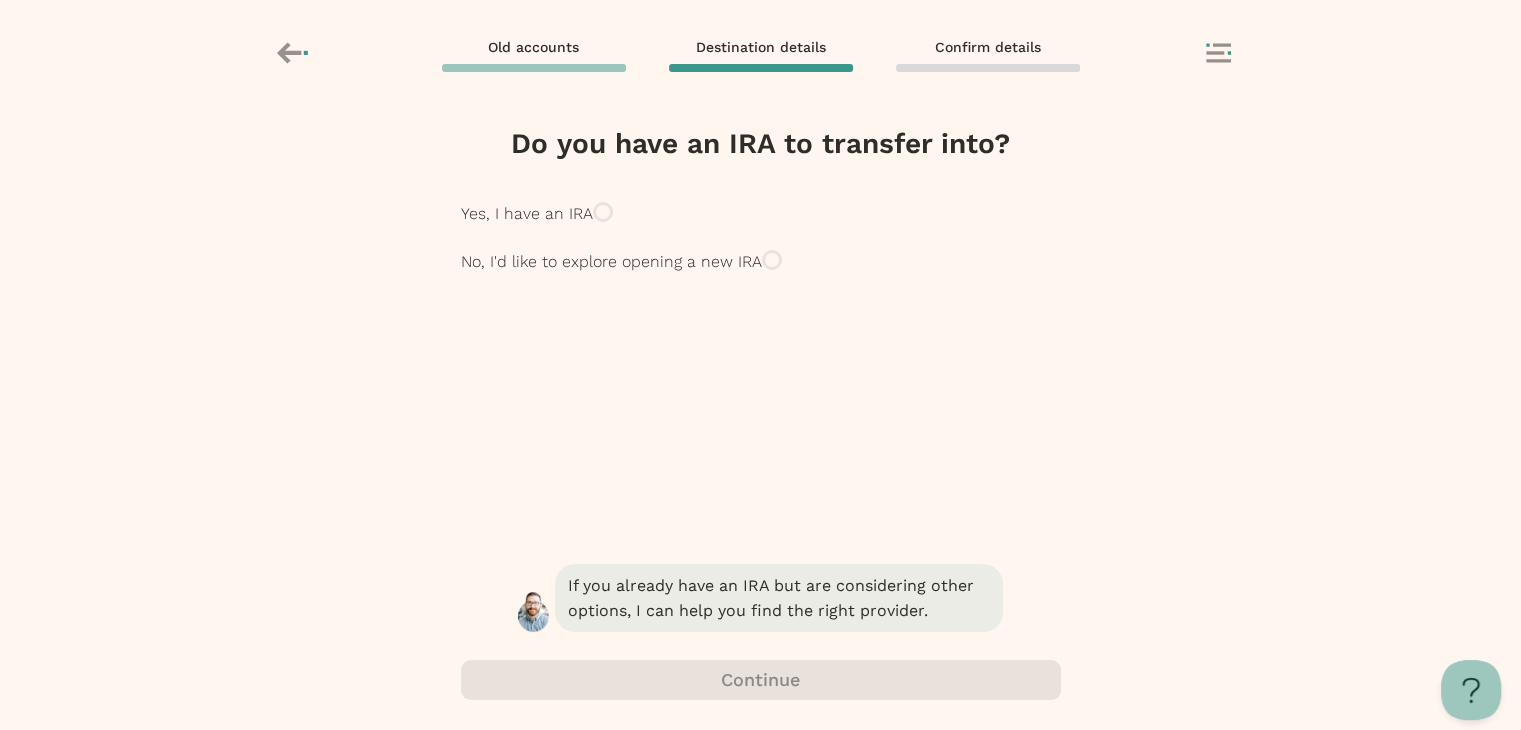 scroll, scrollTop: 0, scrollLeft: 0, axis: both 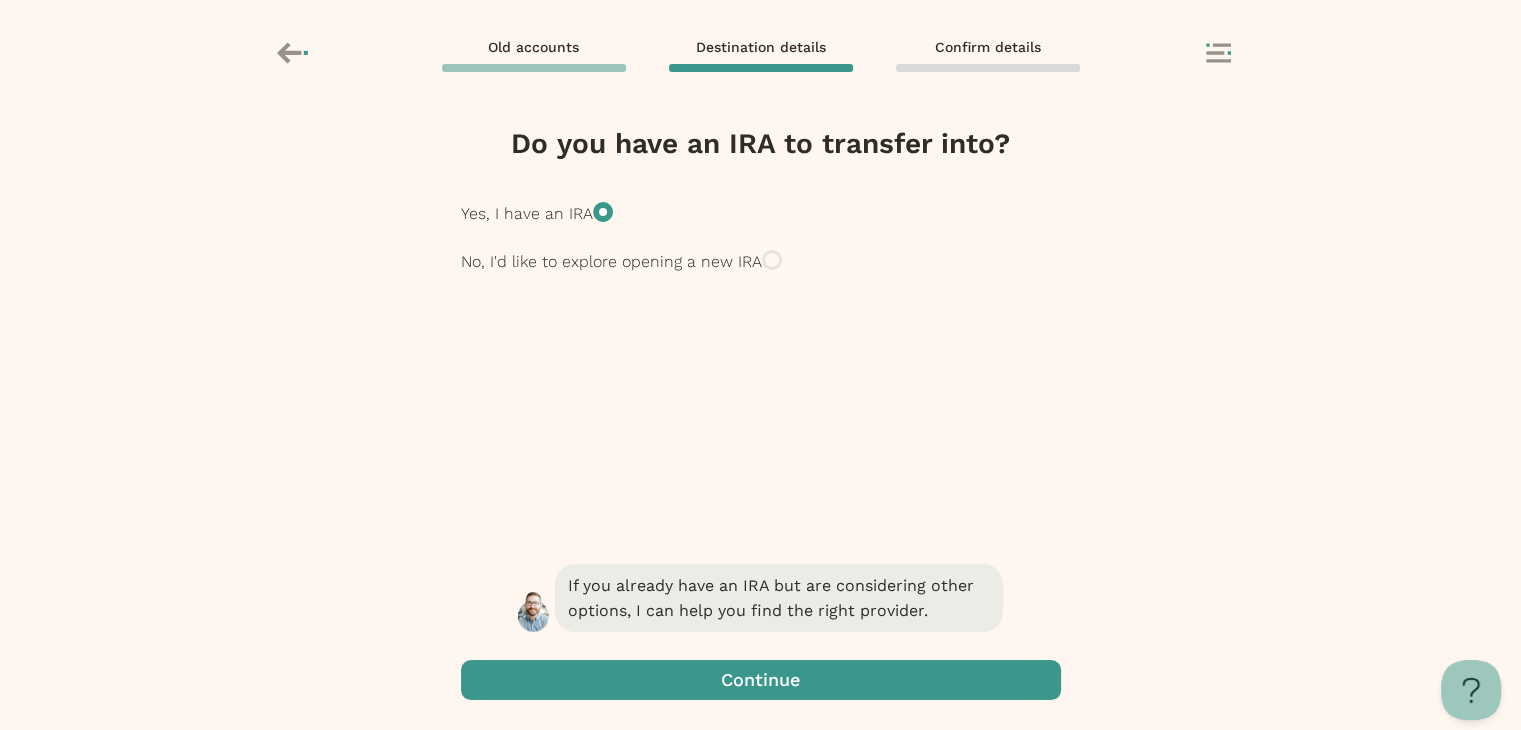 click at bounding box center (761, 680) 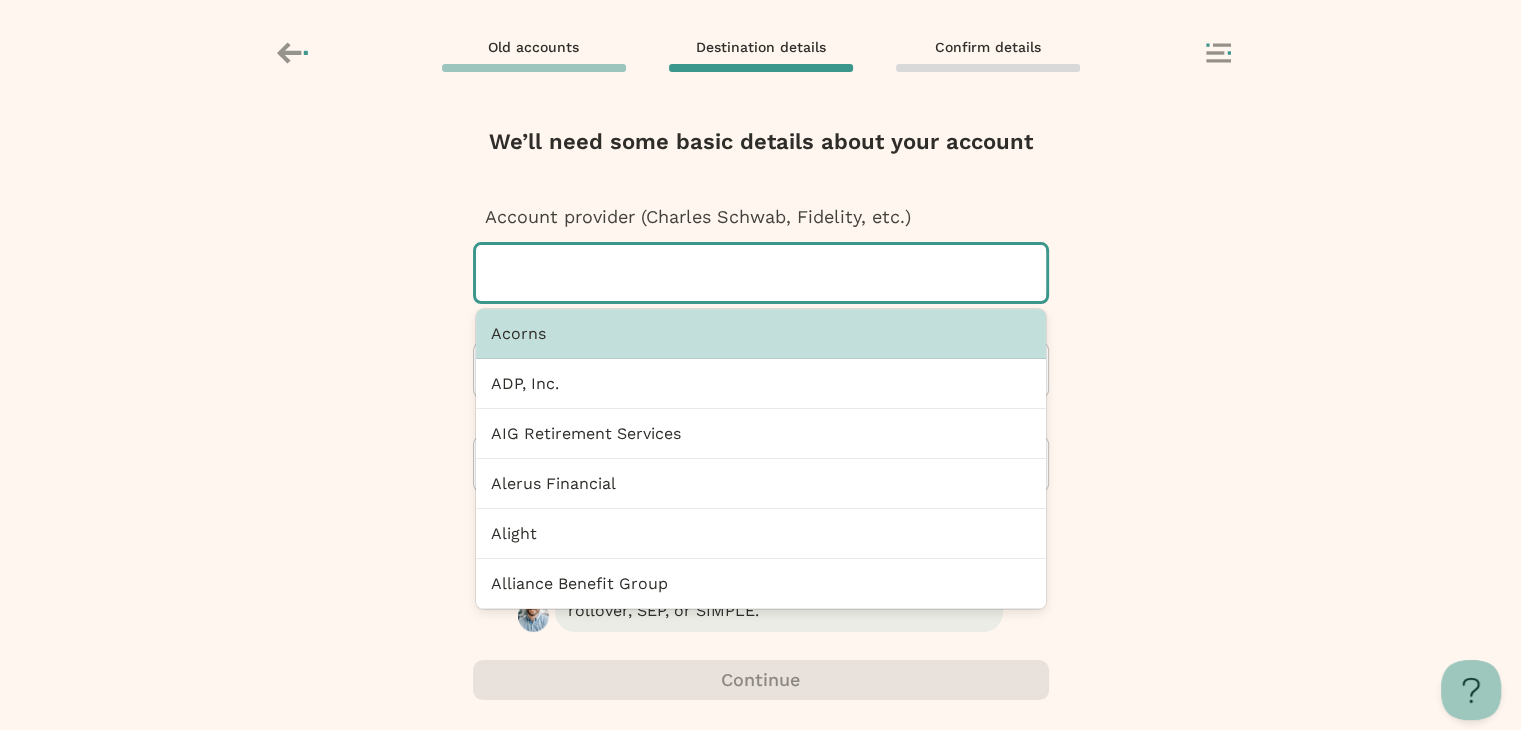 click at bounding box center [769, 273] 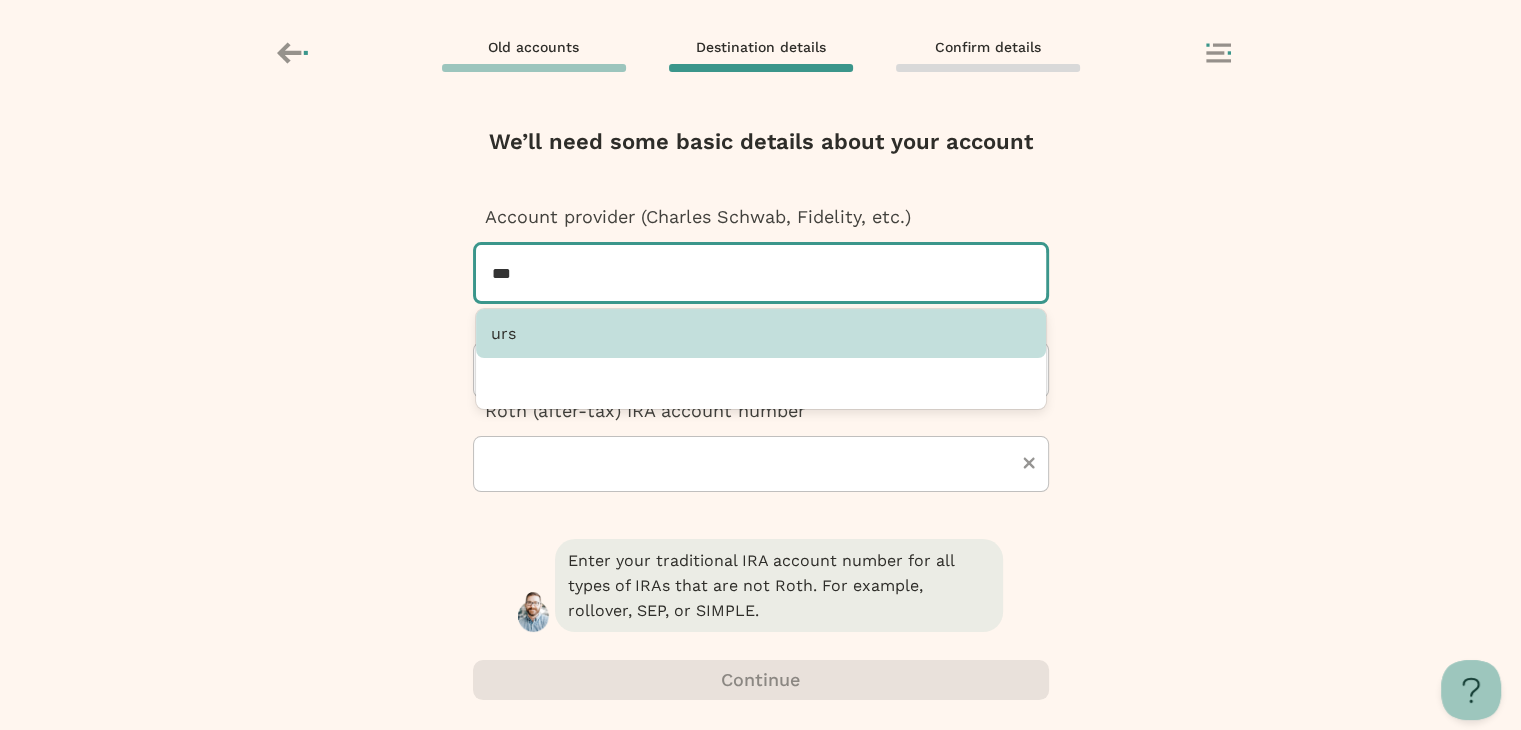 type on "***" 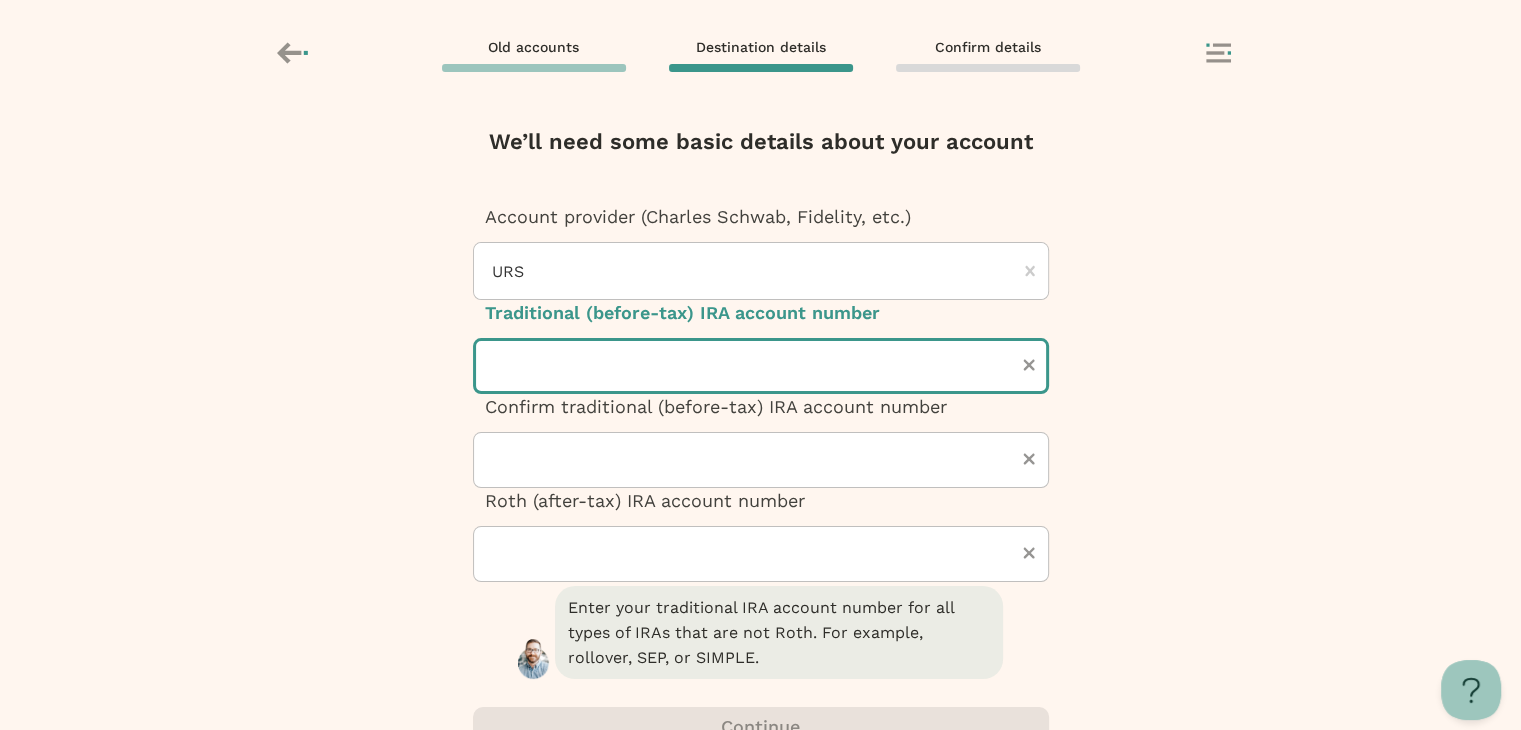 paste on "*********" 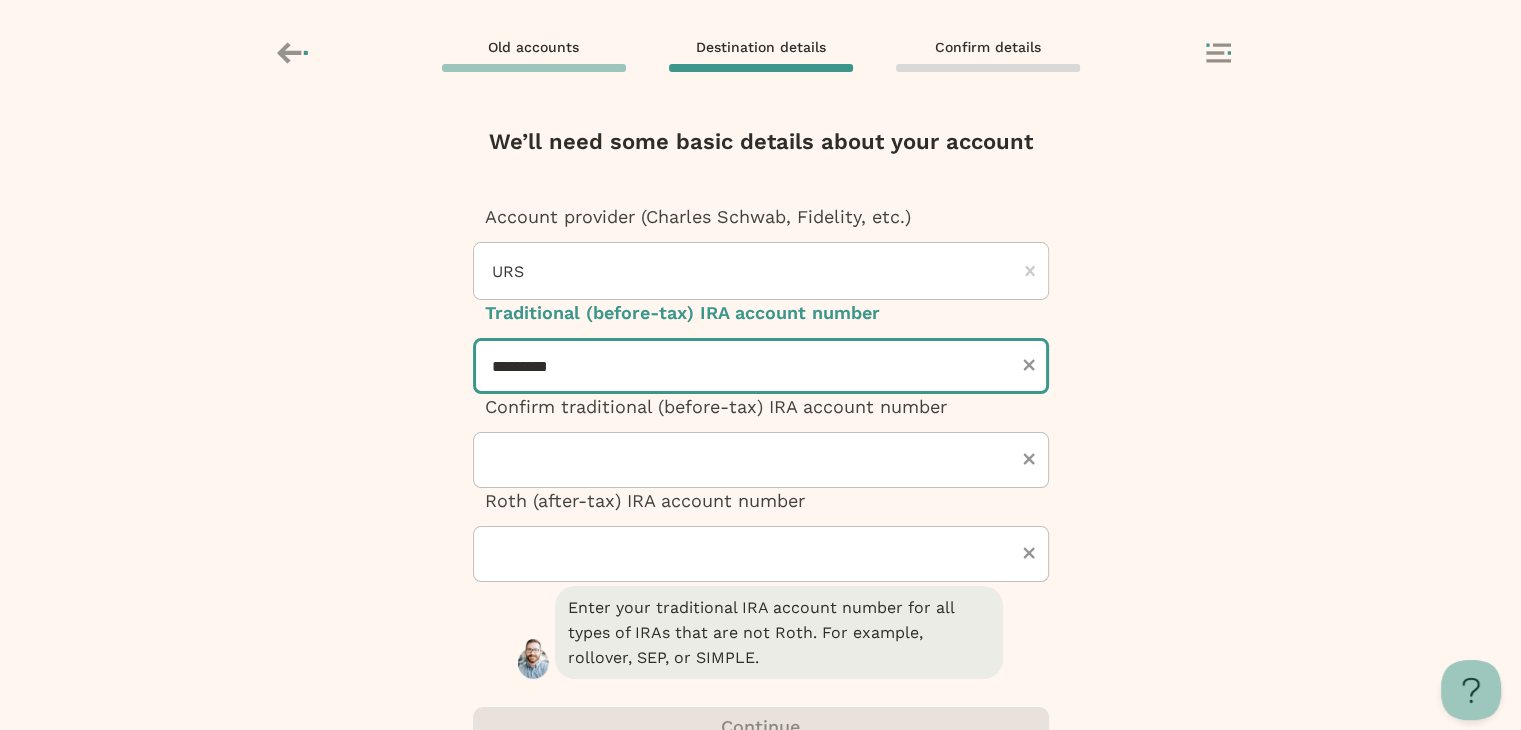 type on "*********" 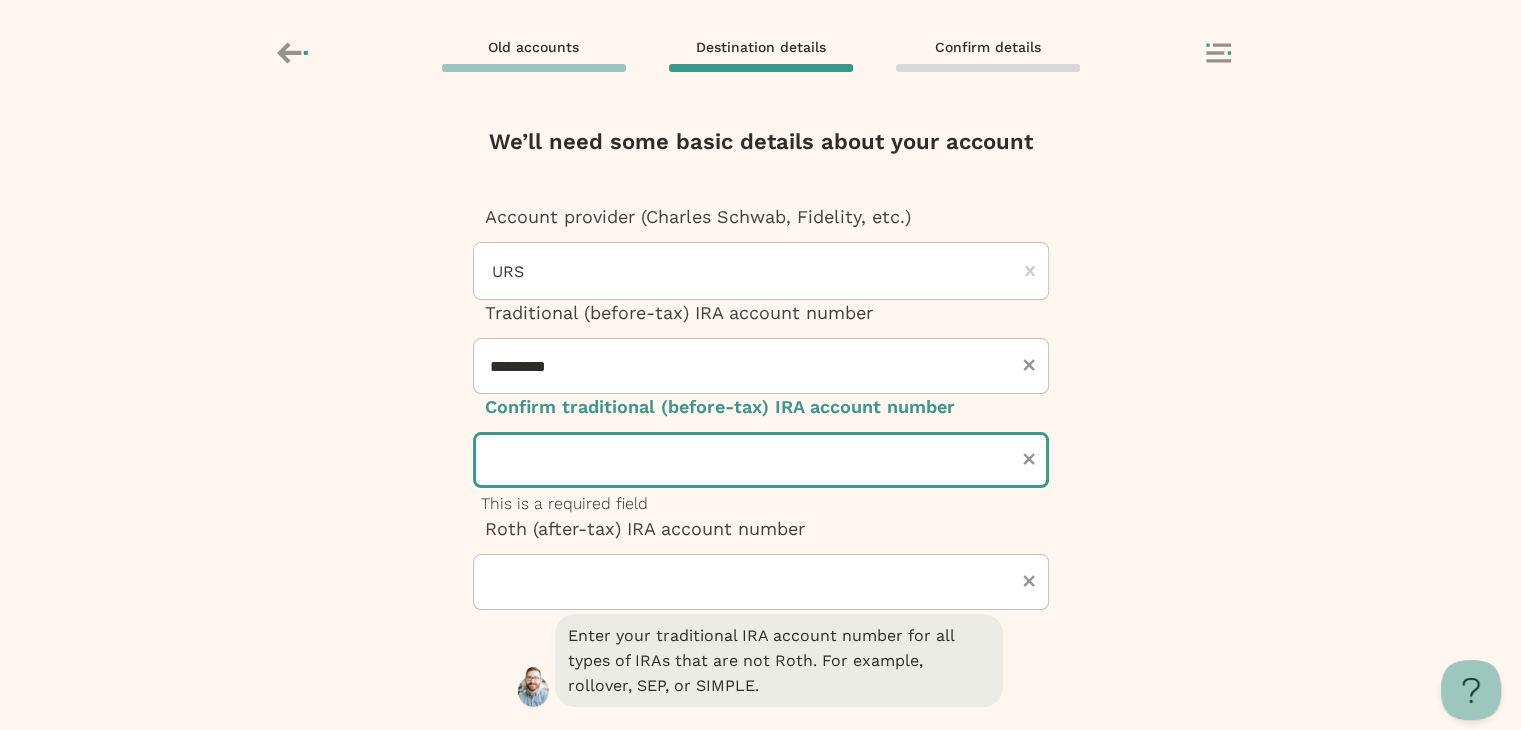 click at bounding box center [761, 460] 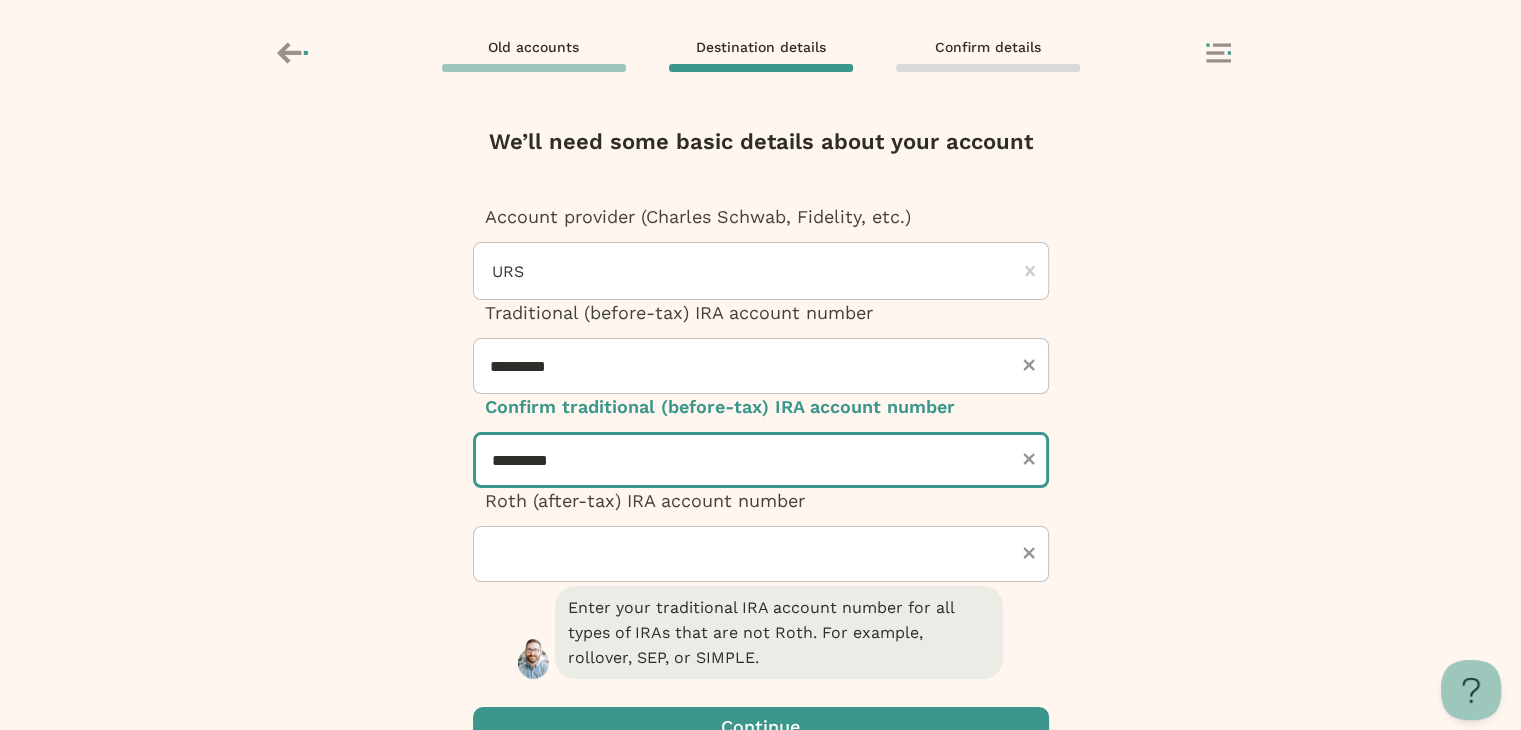 type on "*********" 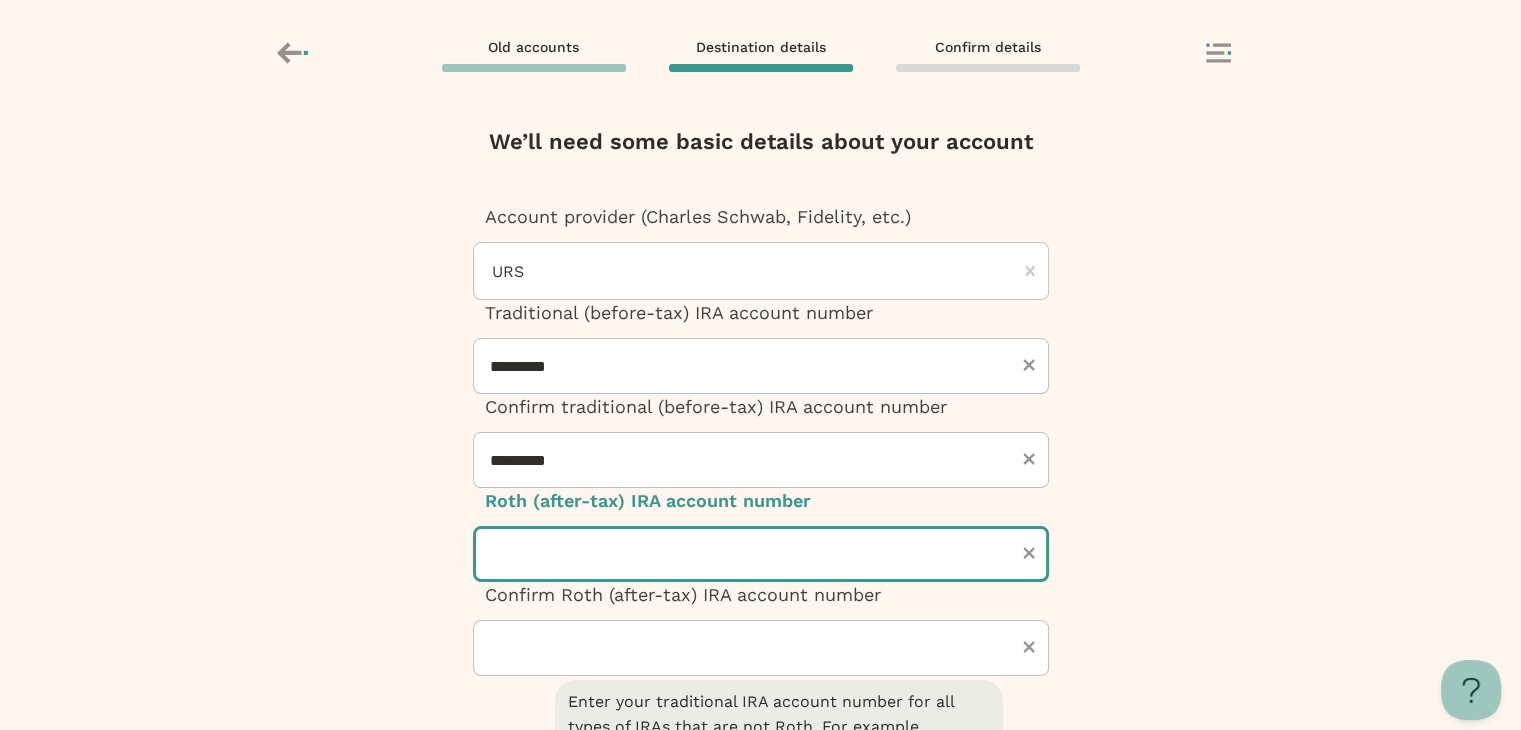 click at bounding box center [761, 554] 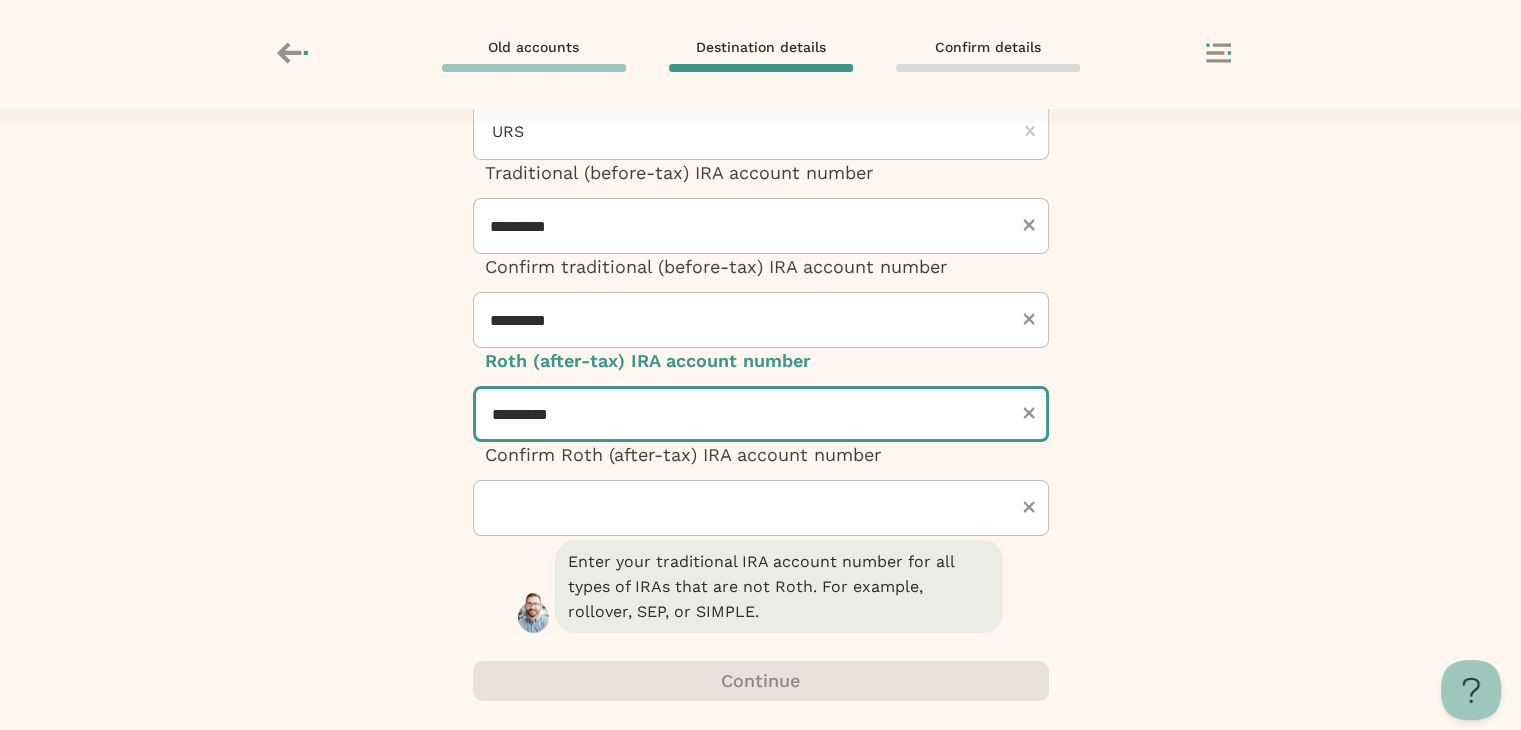 scroll, scrollTop: 264, scrollLeft: 0, axis: vertical 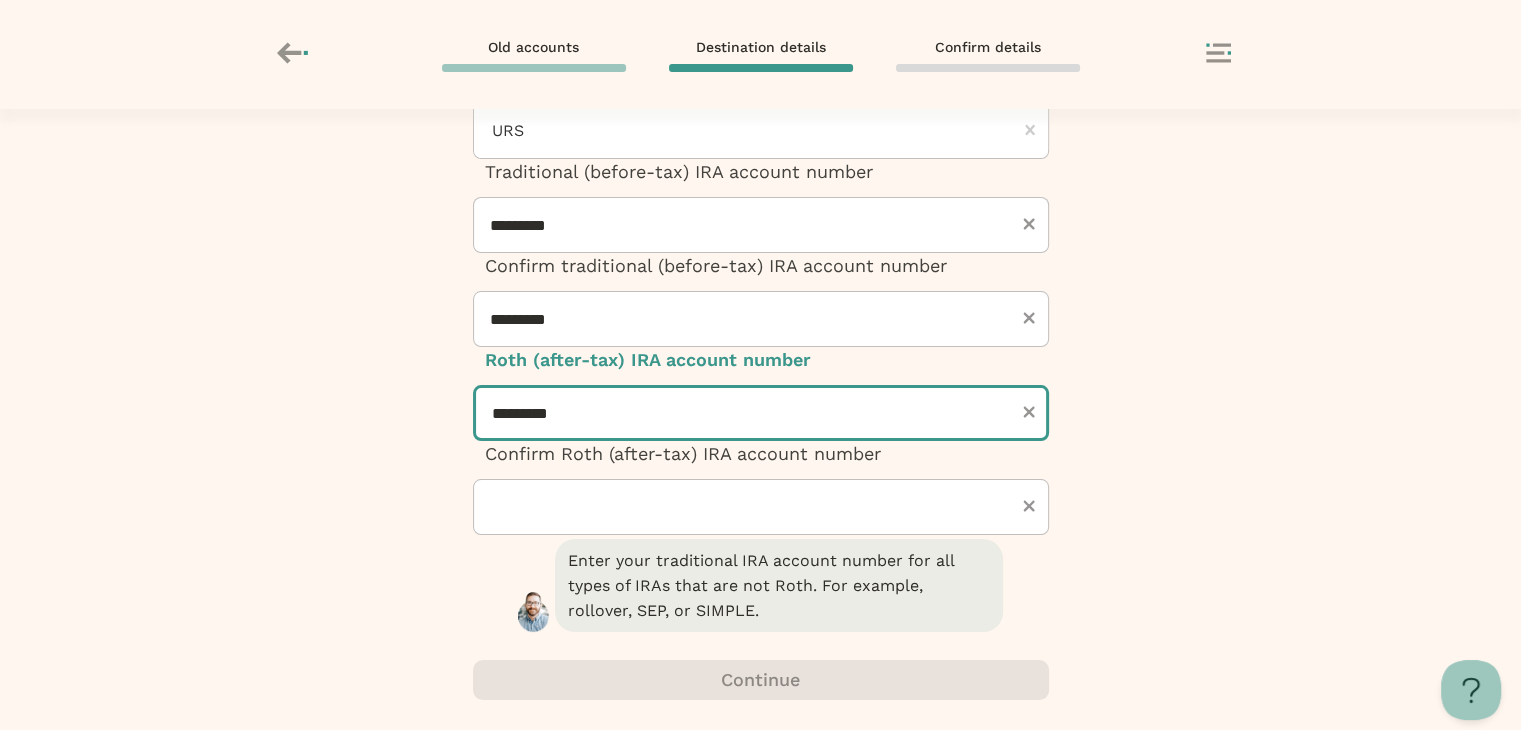 type on "*********" 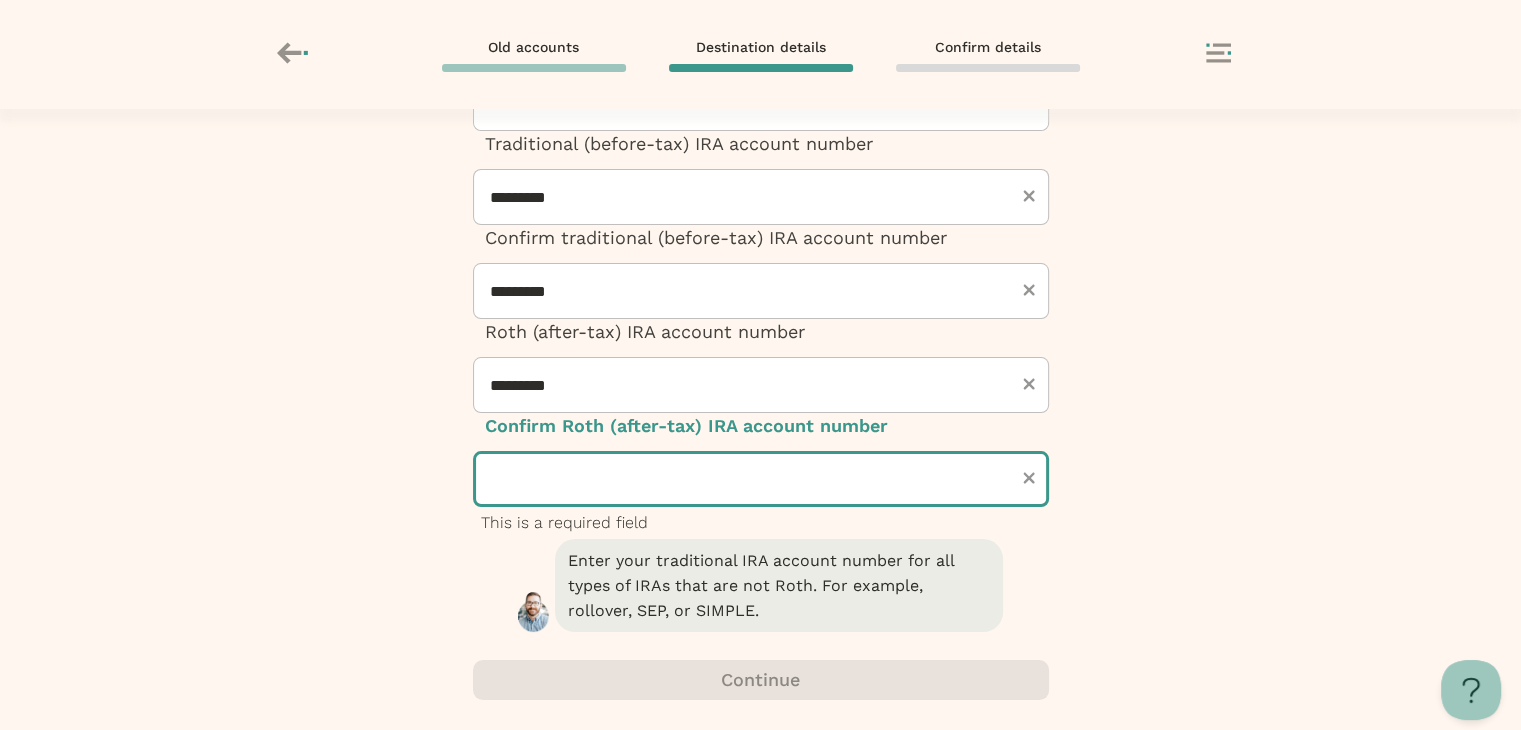 click at bounding box center (761, 479) 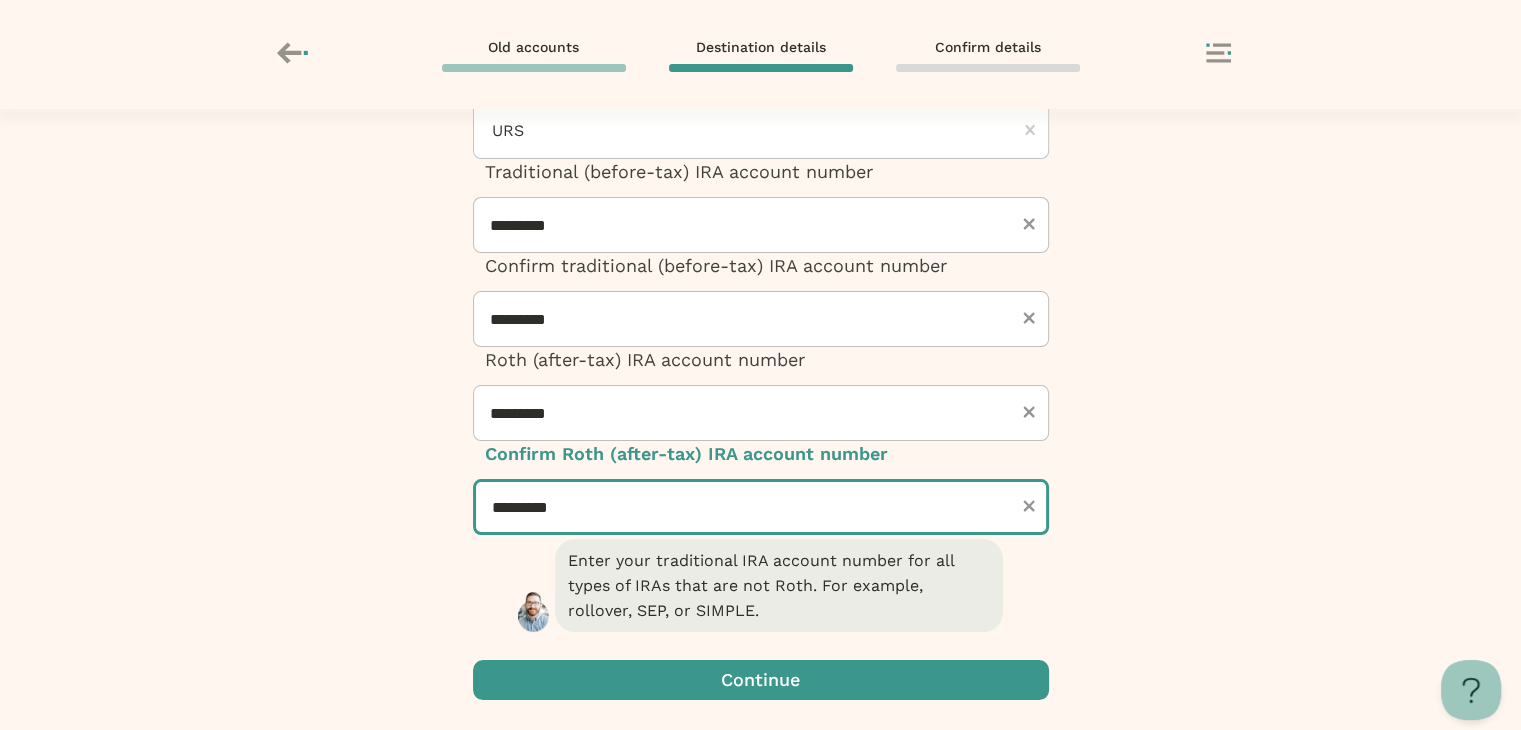 type on "*********" 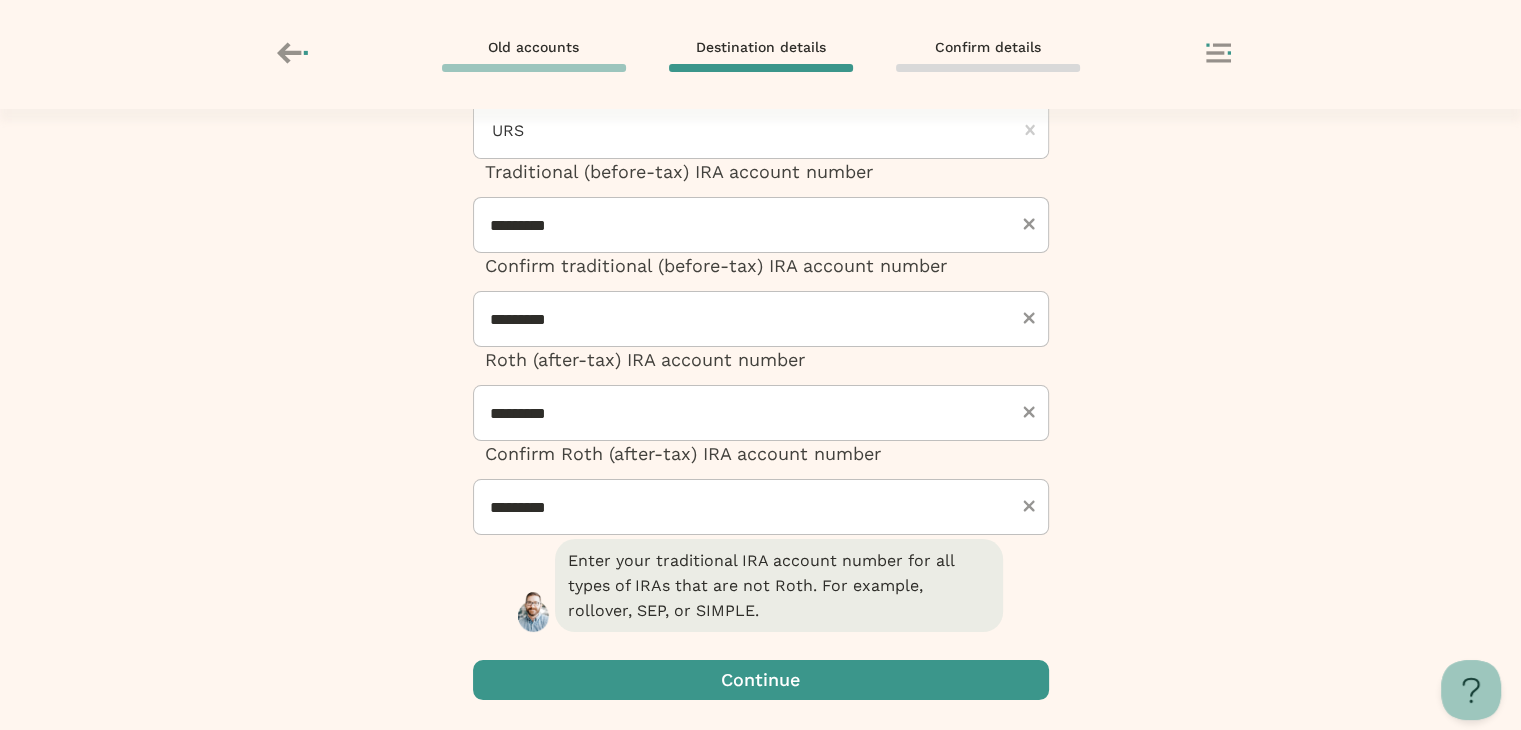 click at bounding box center [761, 680] 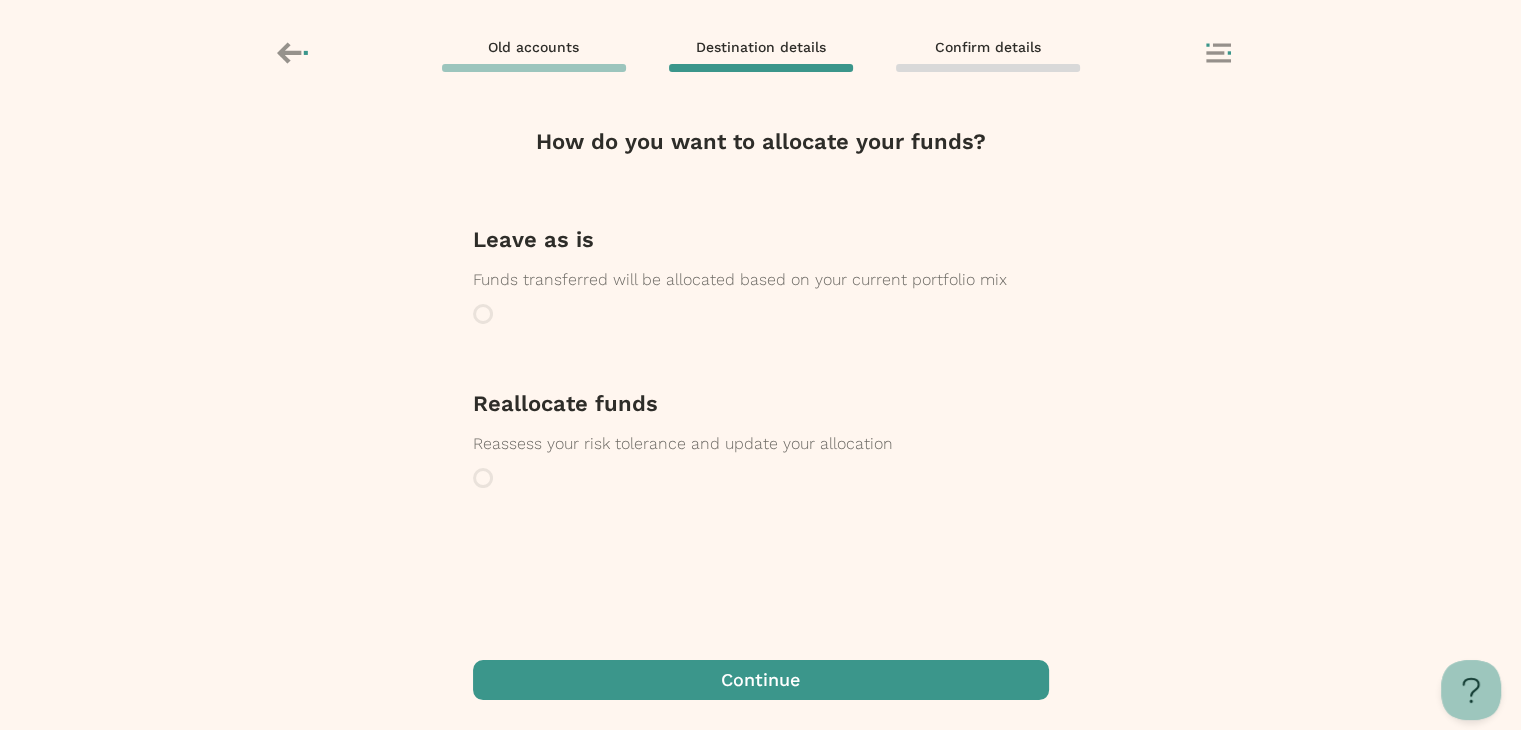 scroll, scrollTop: 0, scrollLeft: 0, axis: both 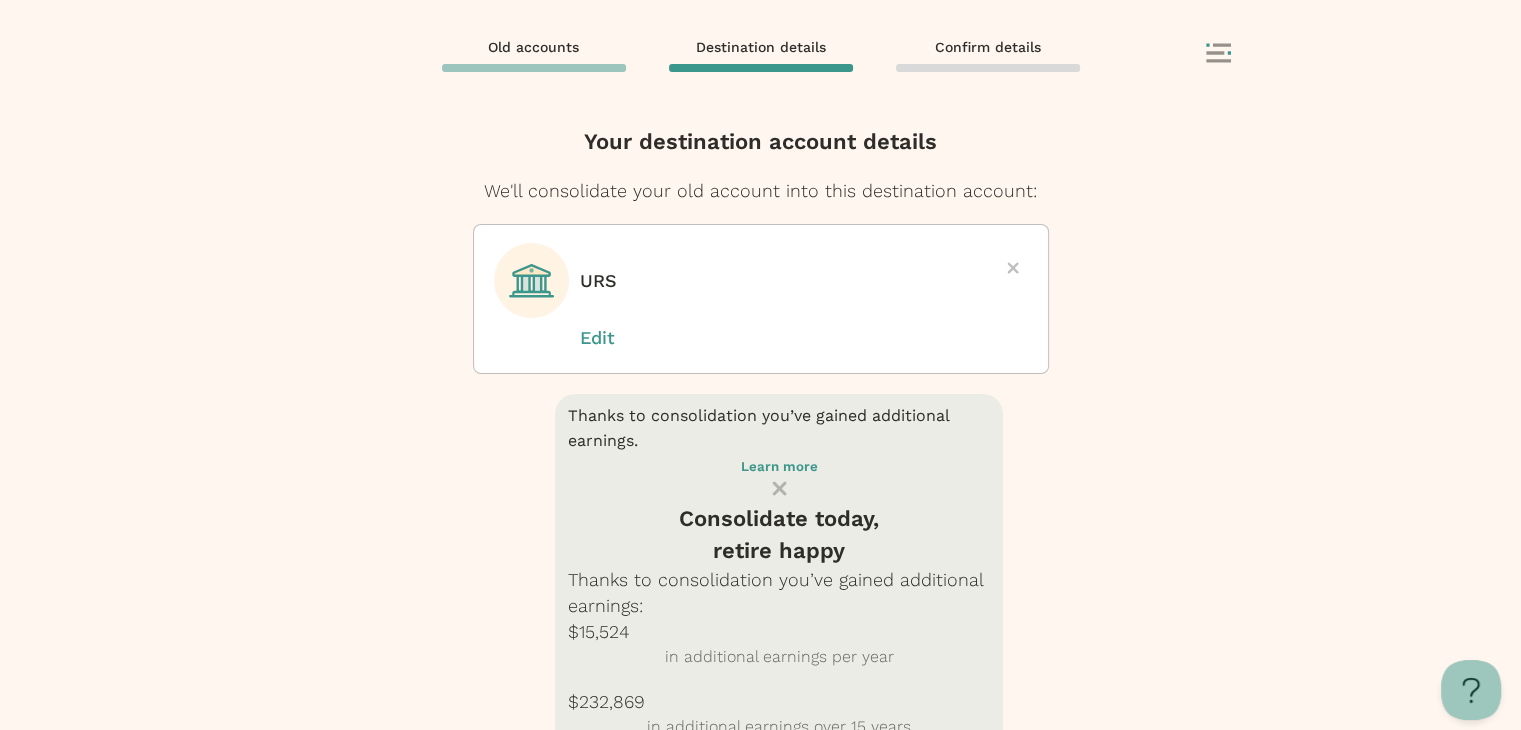 click at bounding box center [761, 1194] 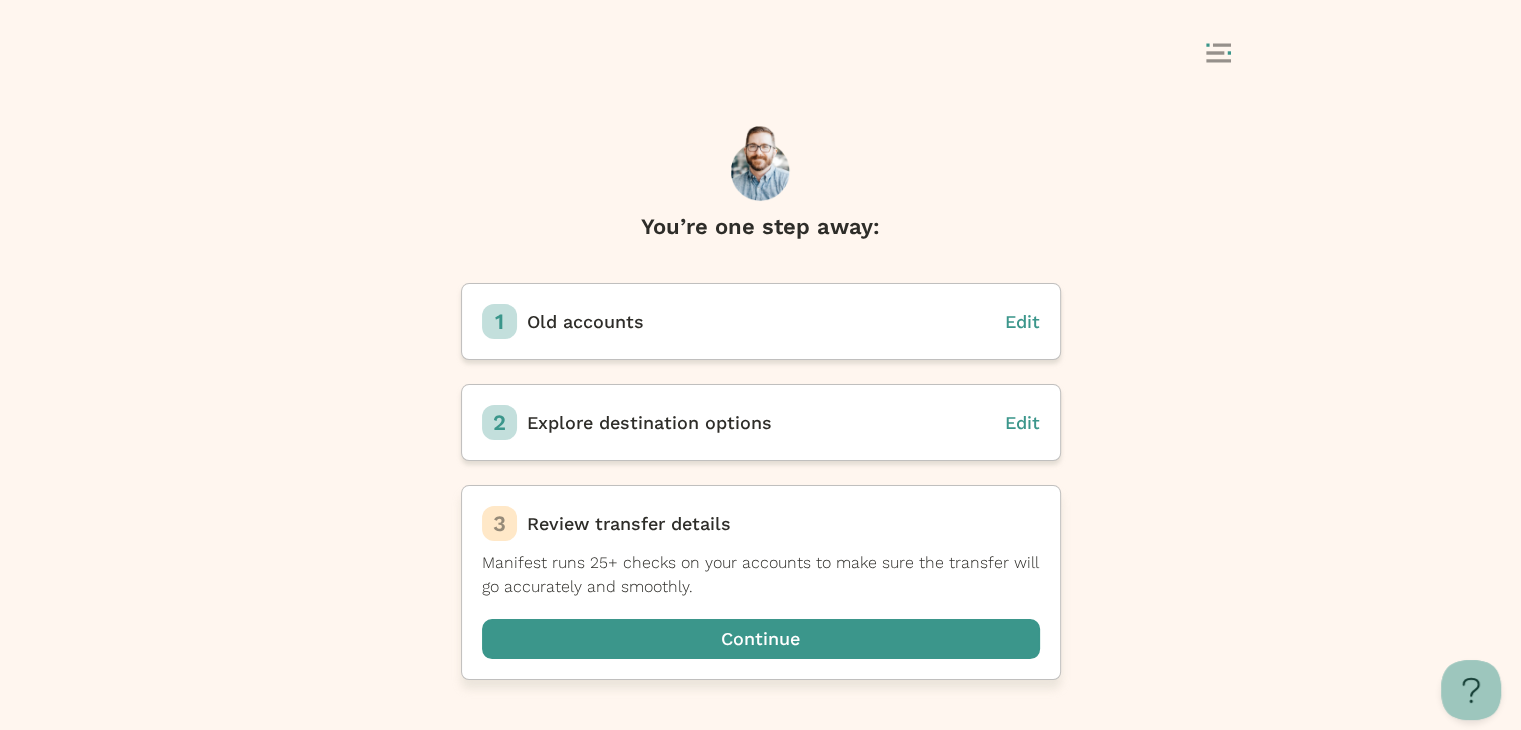click at bounding box center (761, 639) 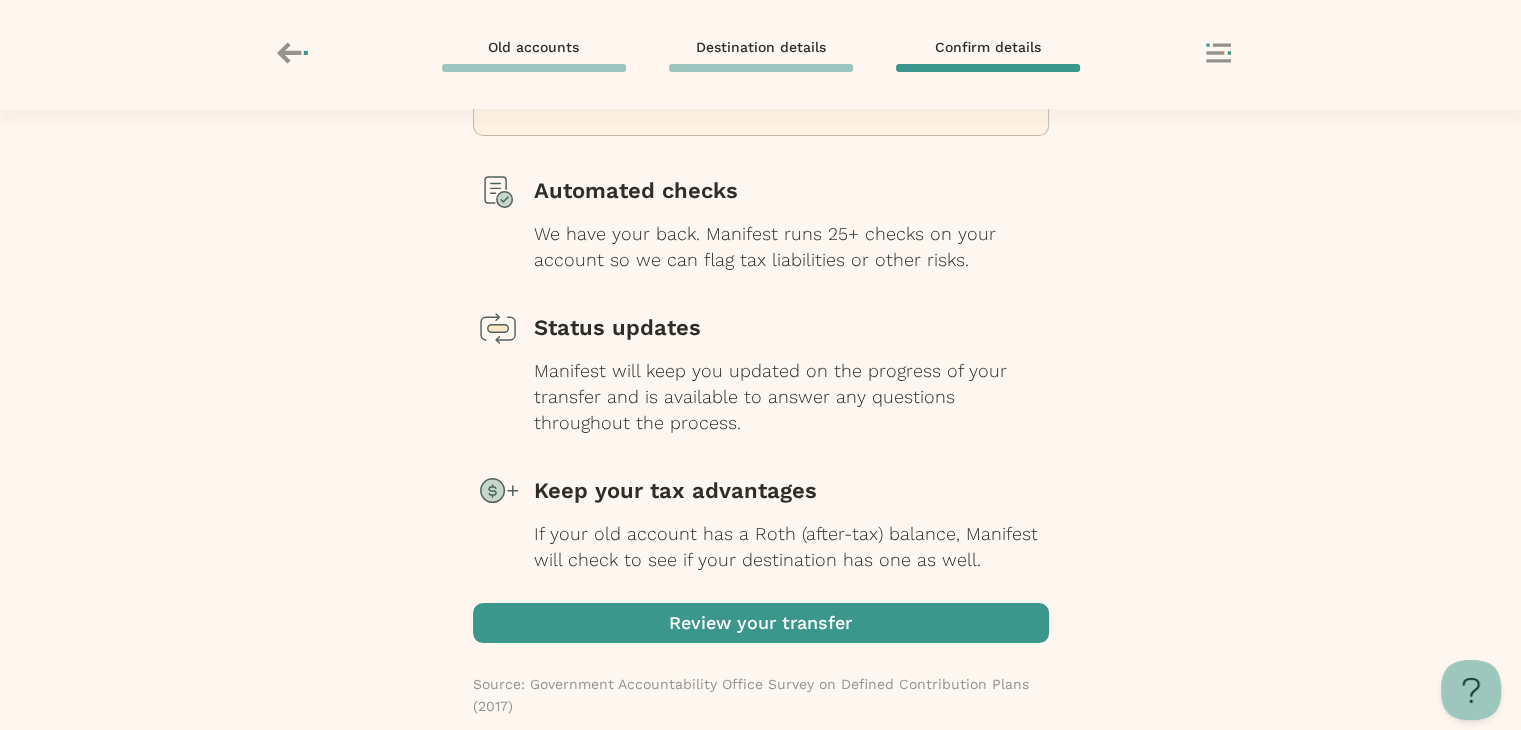 scroll, scrollTop: 192, scrollLeft: 0, axis: vertical 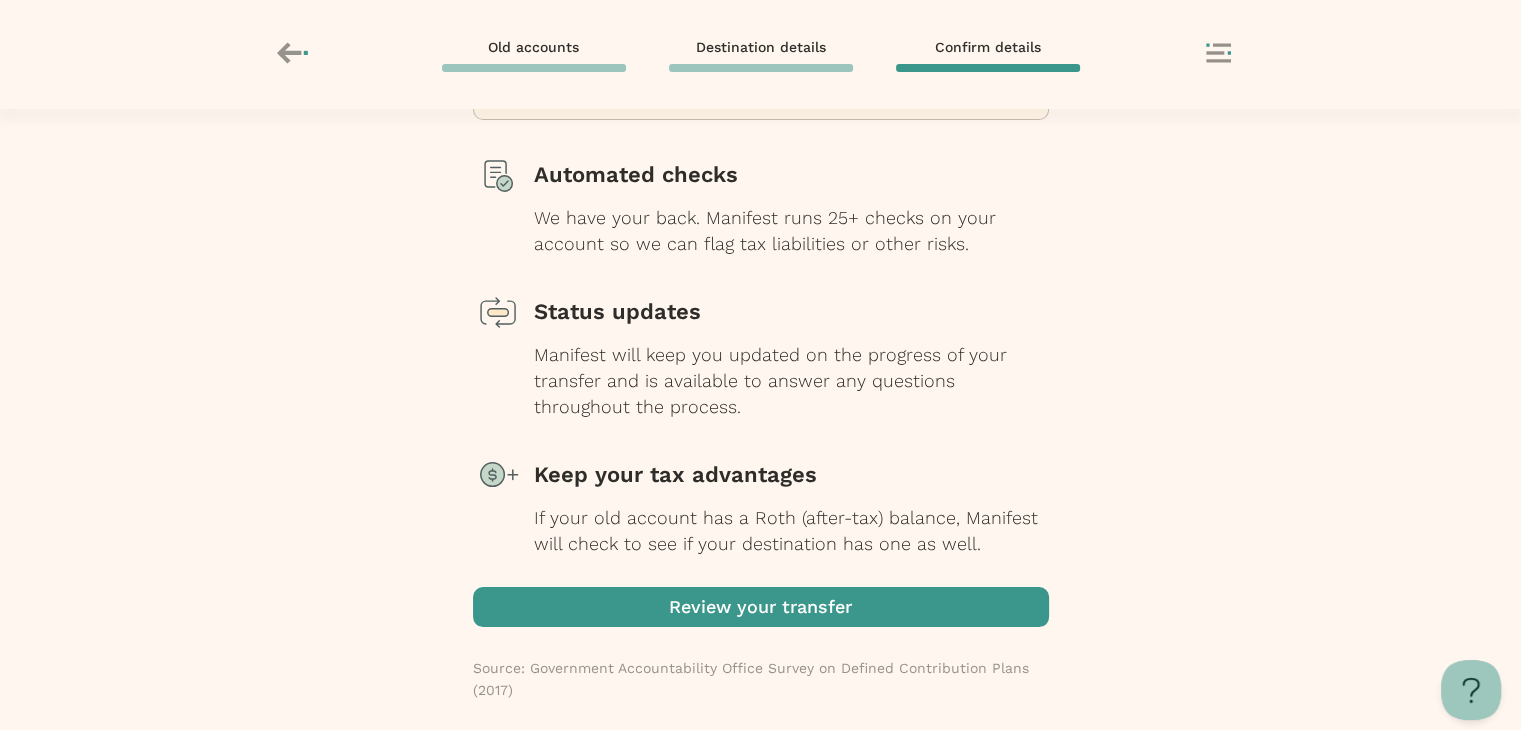 click at bounding box center (761, 607) 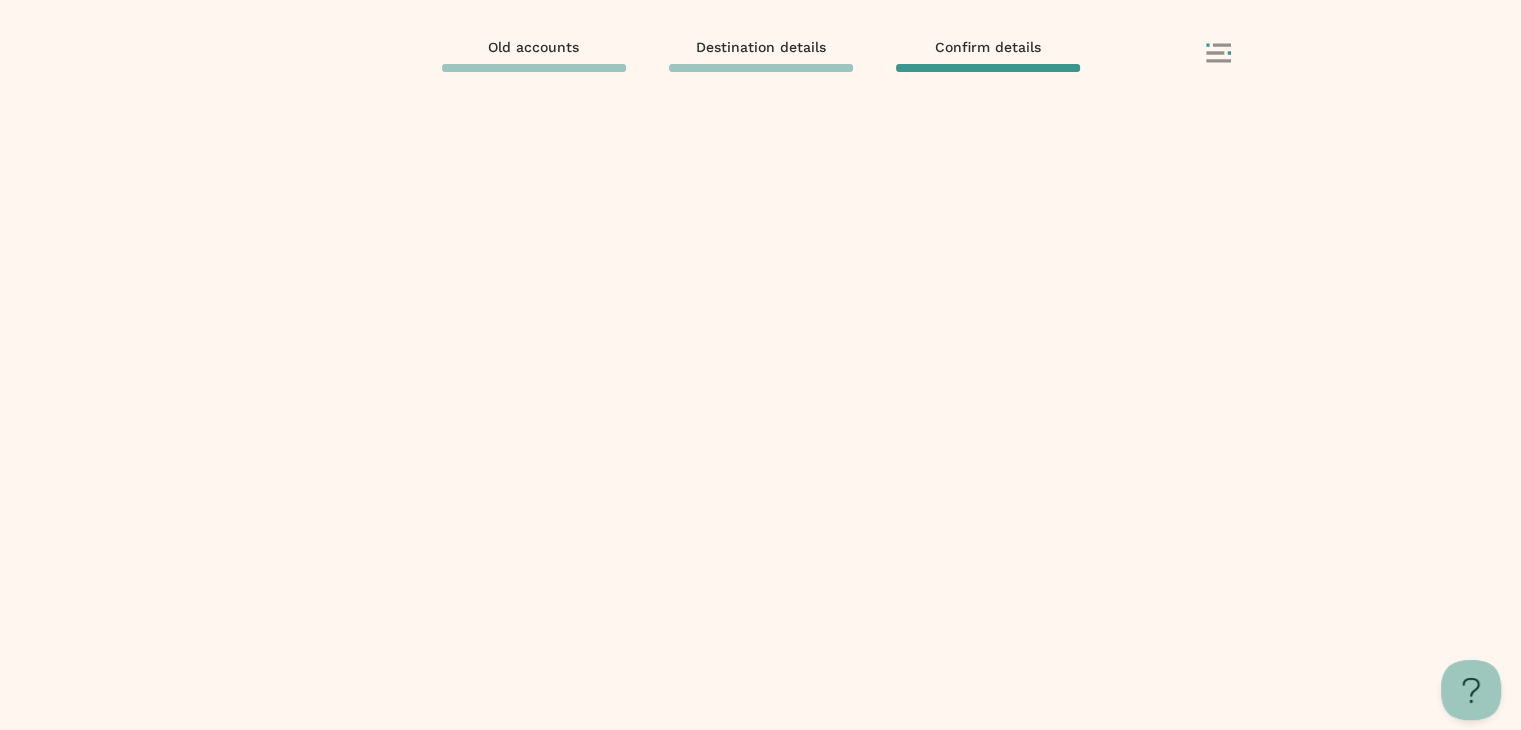 scroll, scrollTop: 0, scrollLeft: 0, axis: both 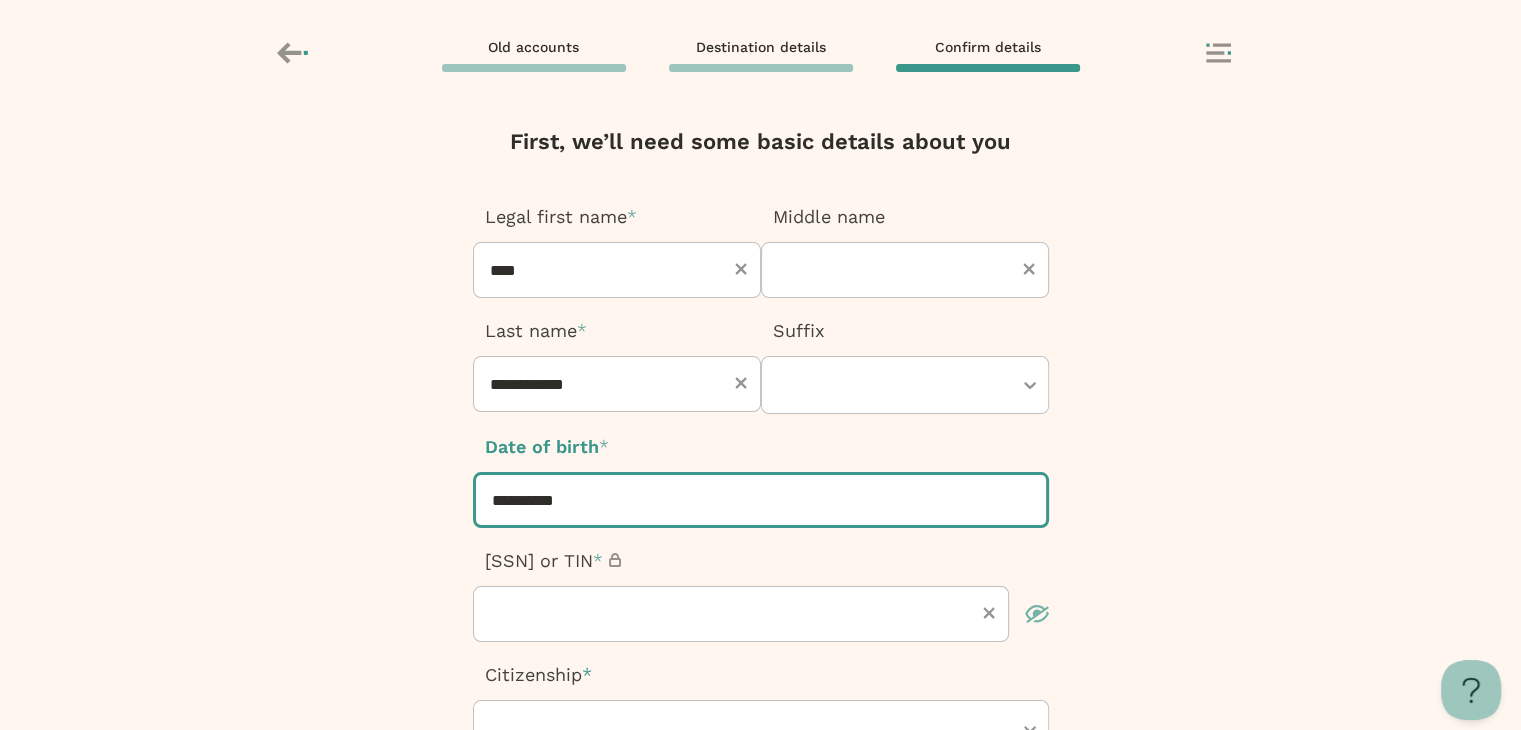click on "**********" at bounding box center [761, 500] 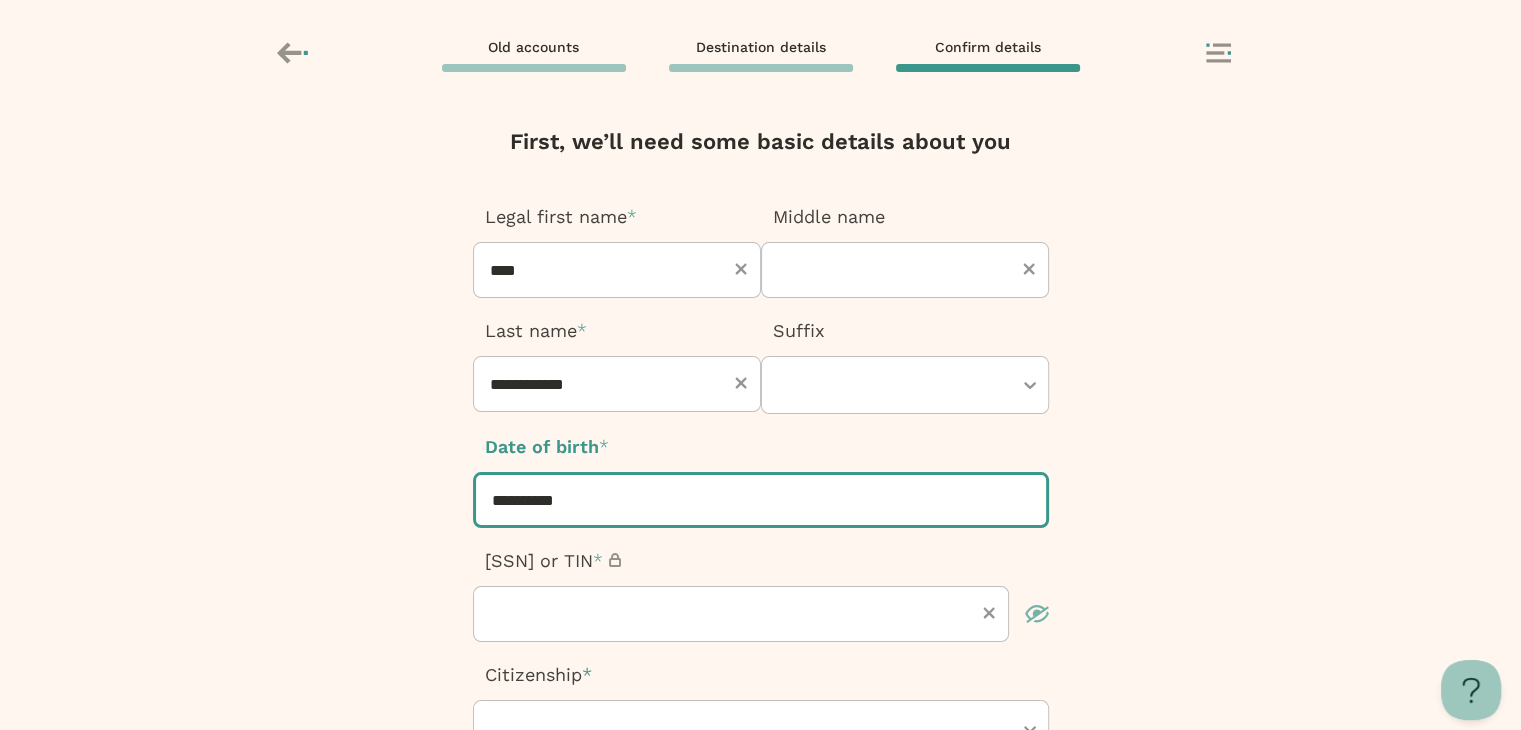 type on "**********" 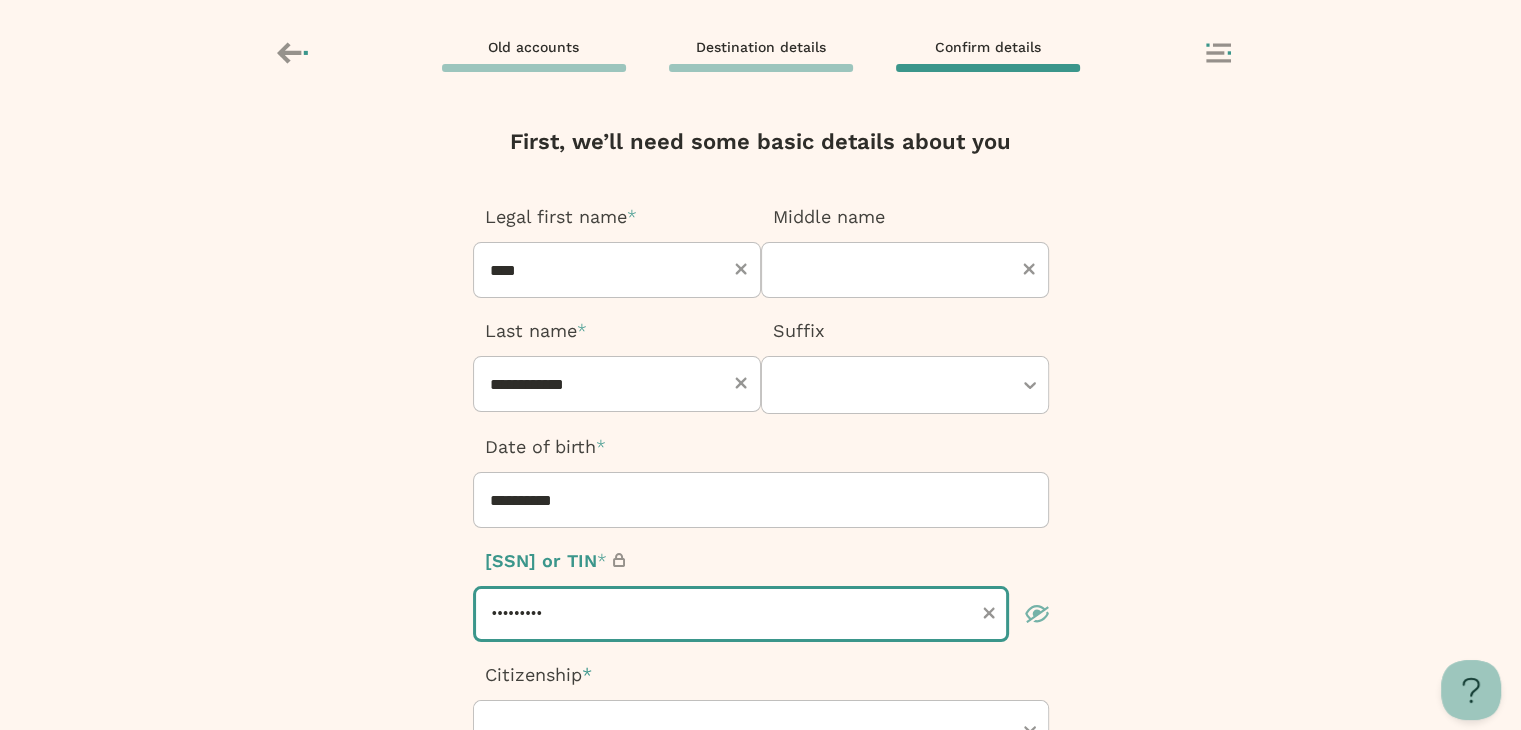 type on "*********" 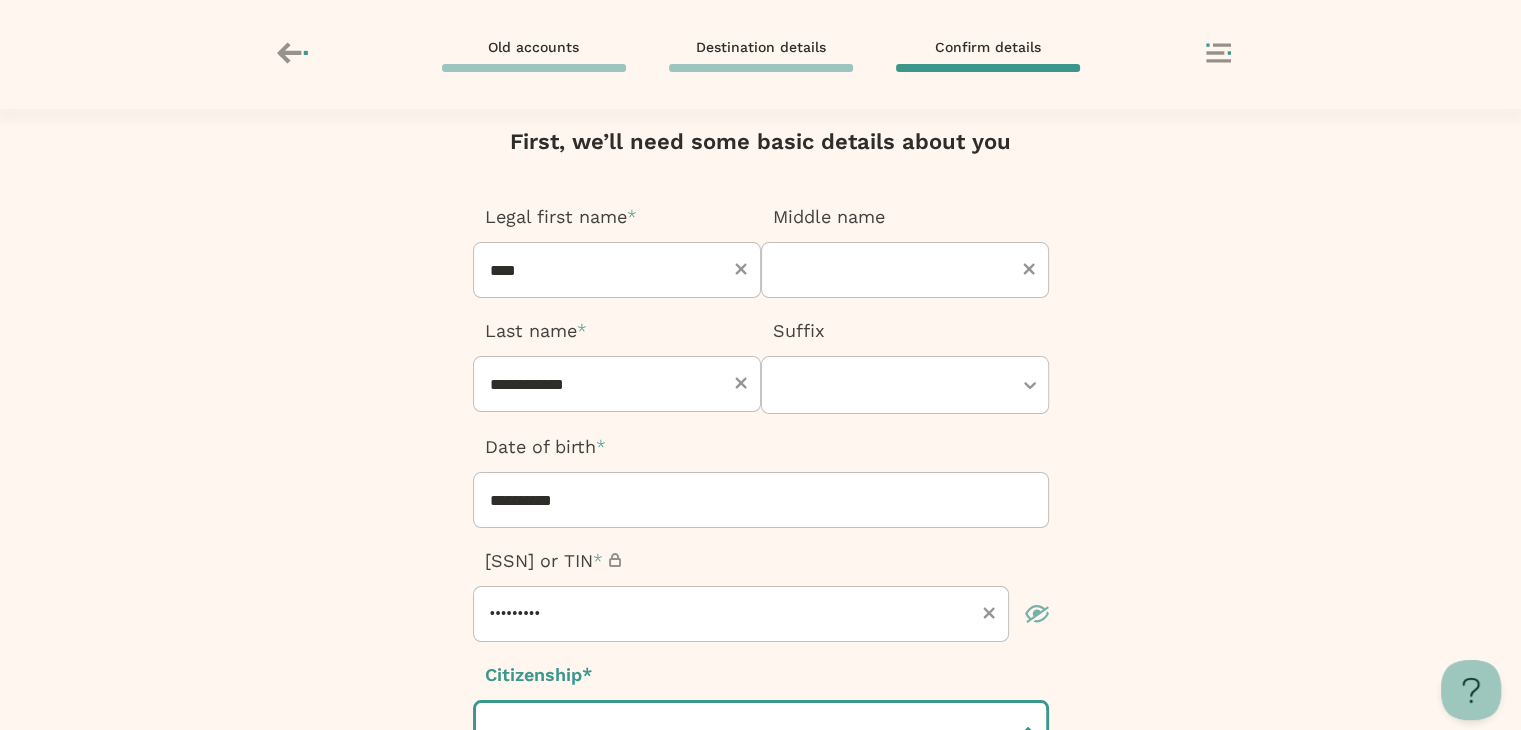 scroll, scrollTop: 27, scrollLeft: 0, axis: vertical 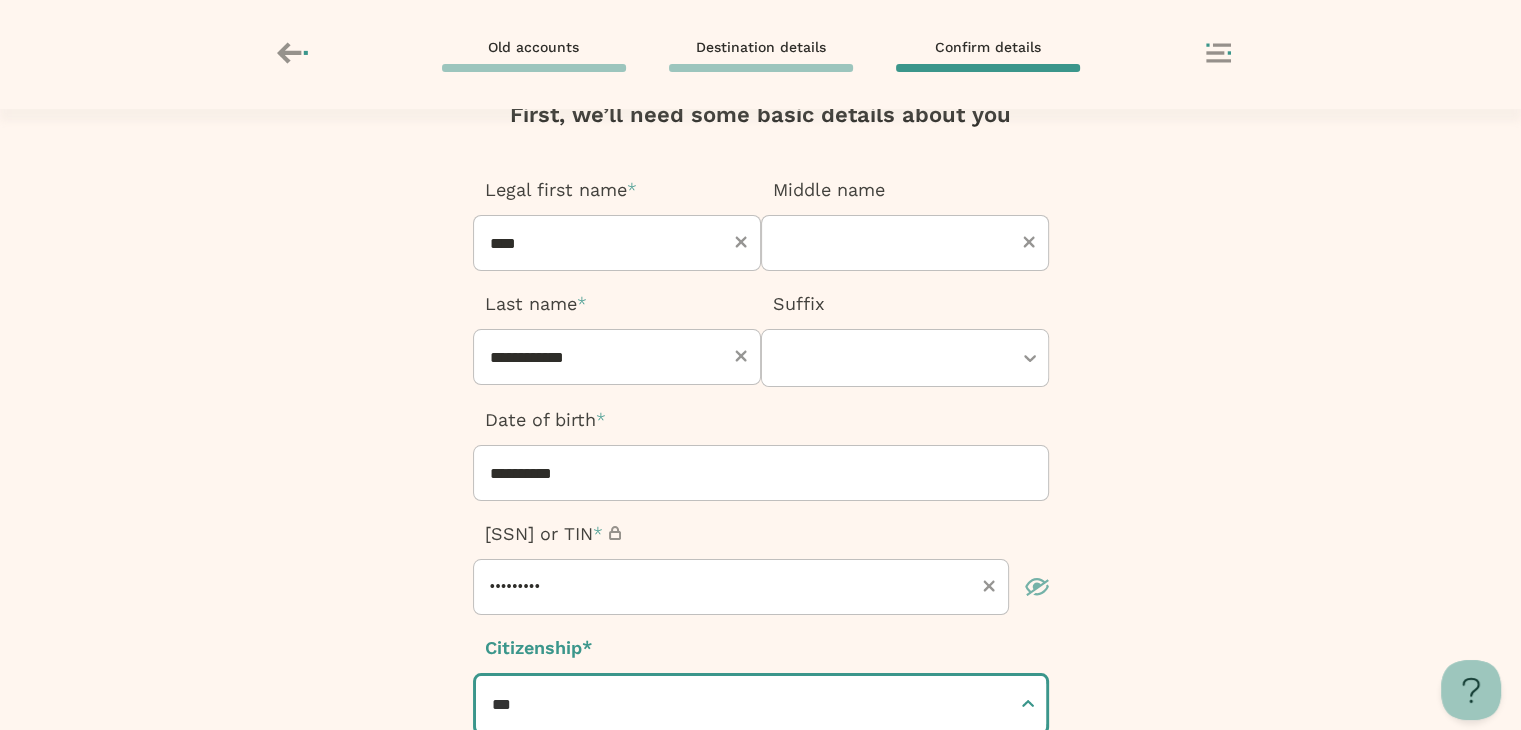 type 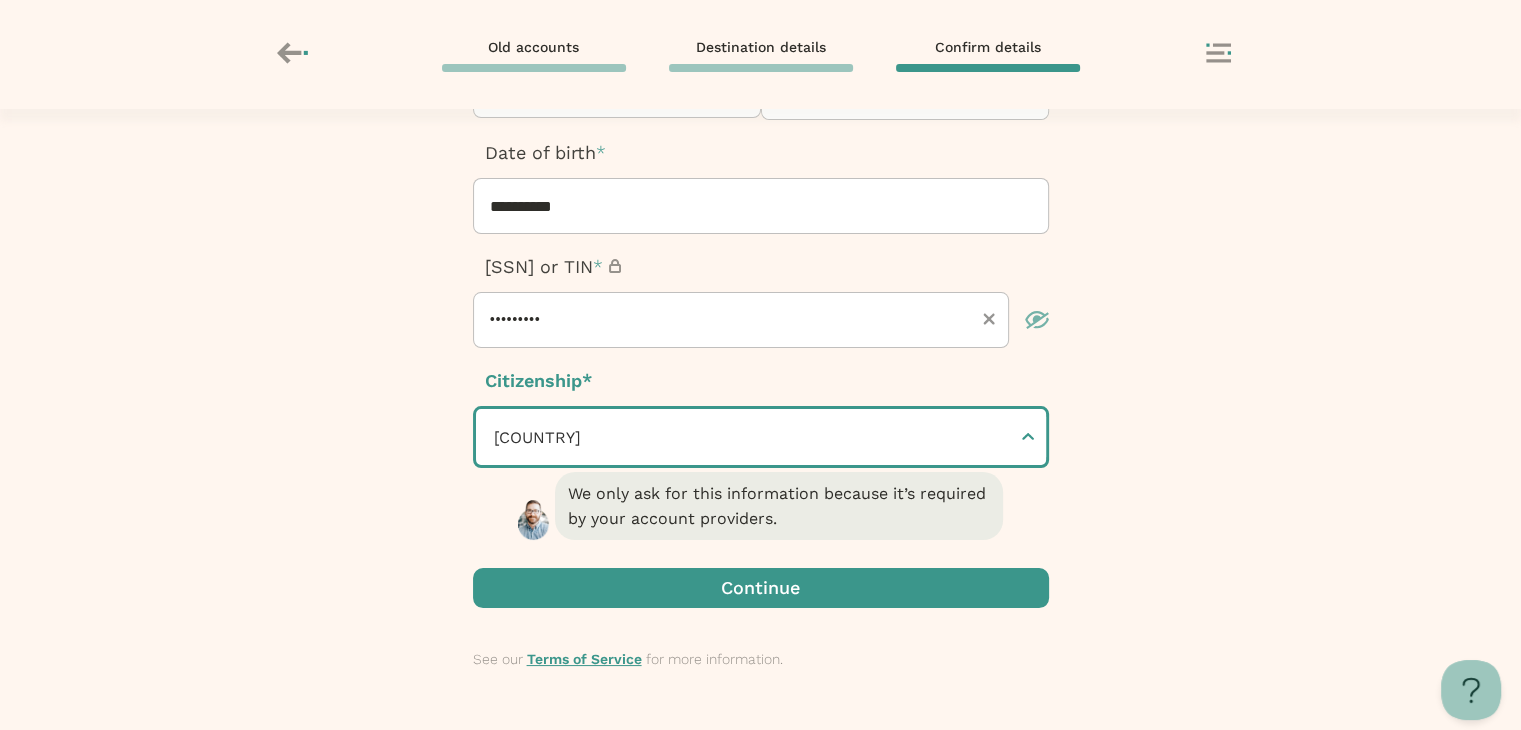 scroll, scrollTop: 327, scrollLeft: 0, axis: vertical 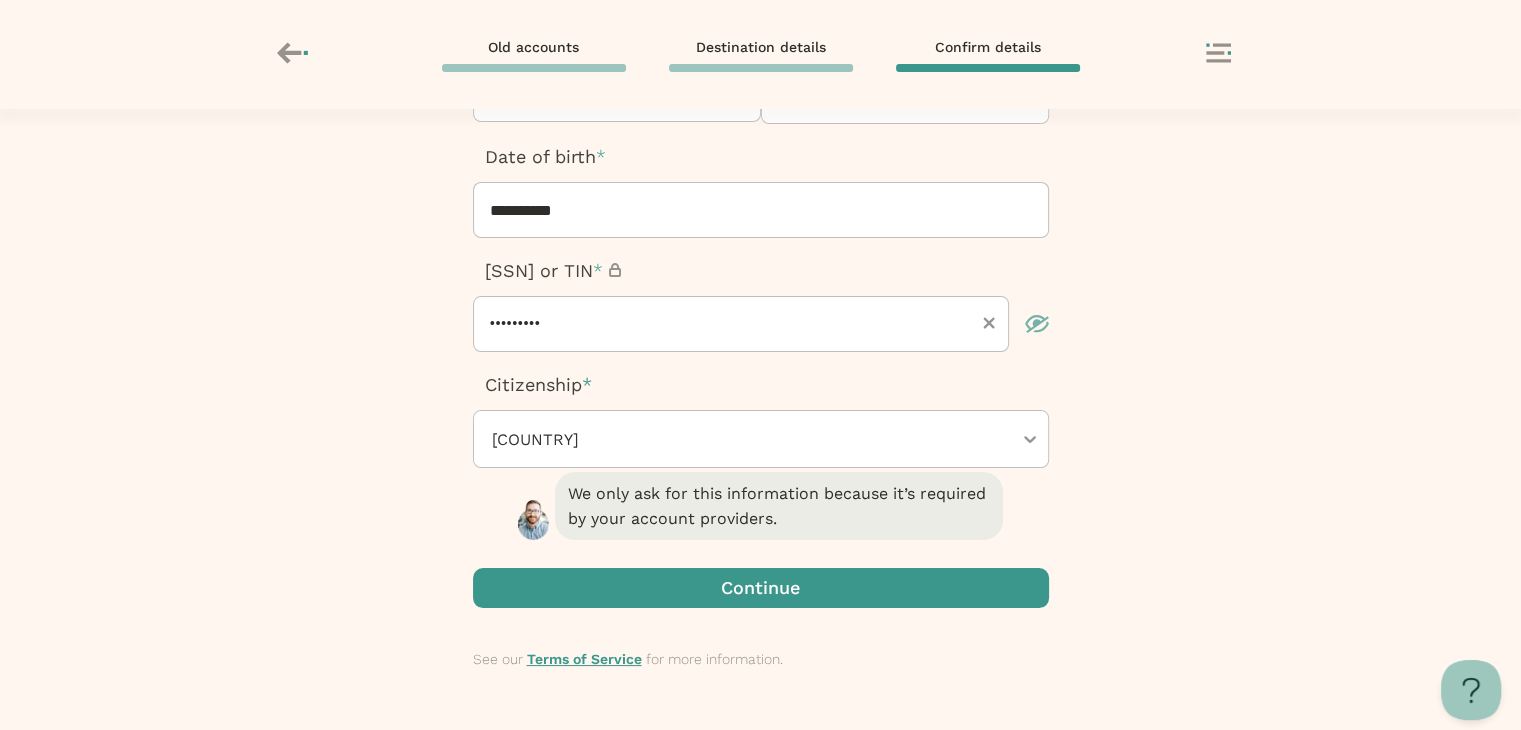 click at bounding box center (761, 588) 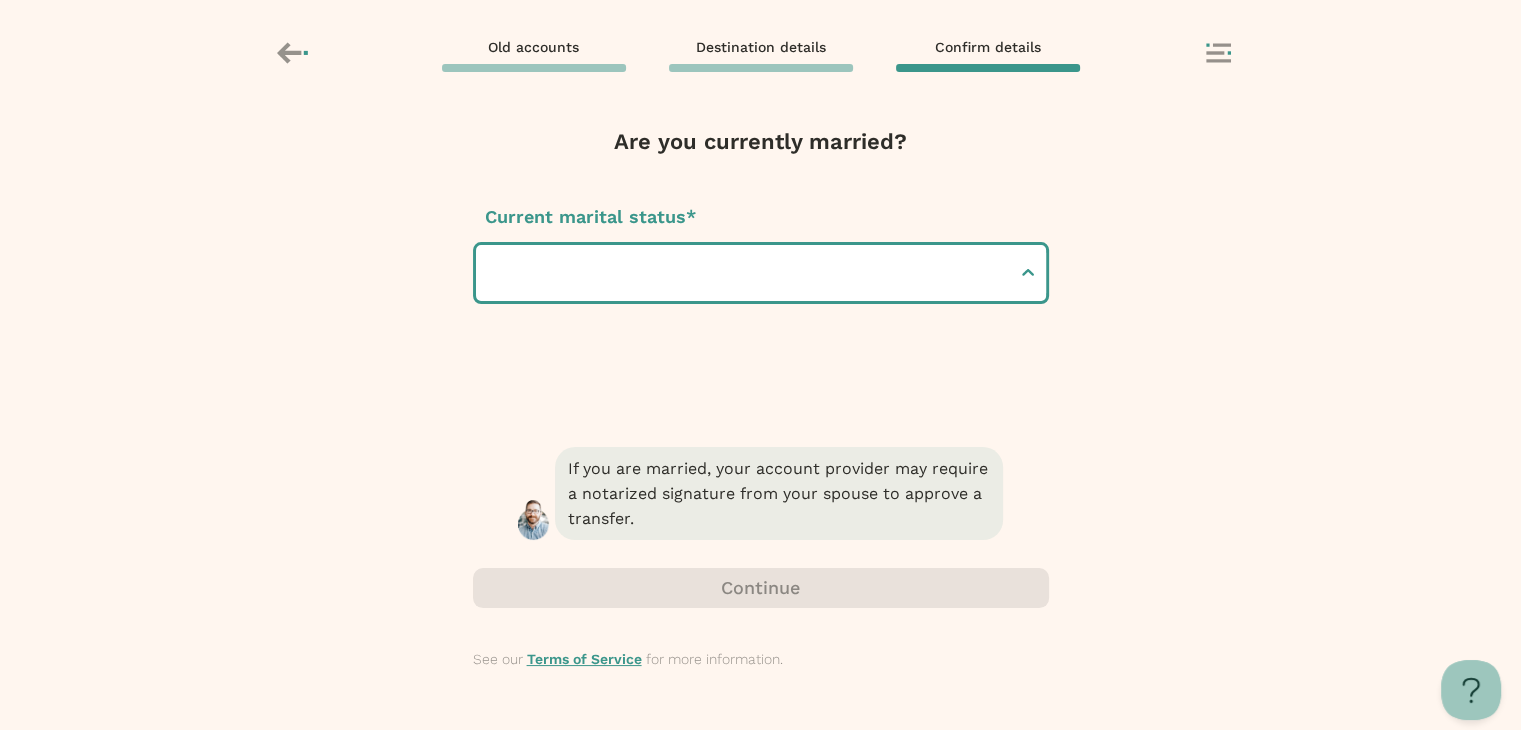 click at bounding box center (751, 273) 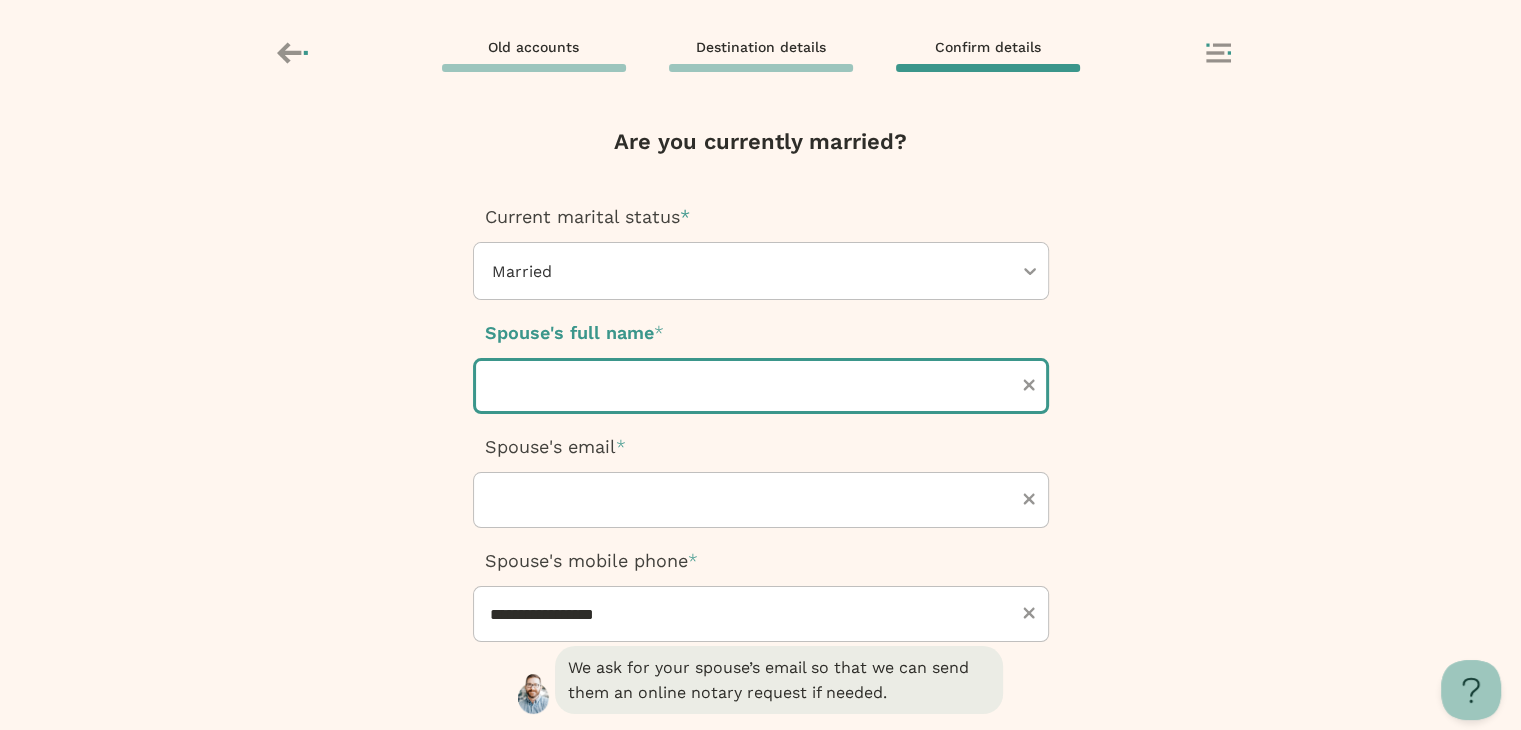 click at bounding box center [761, 386] 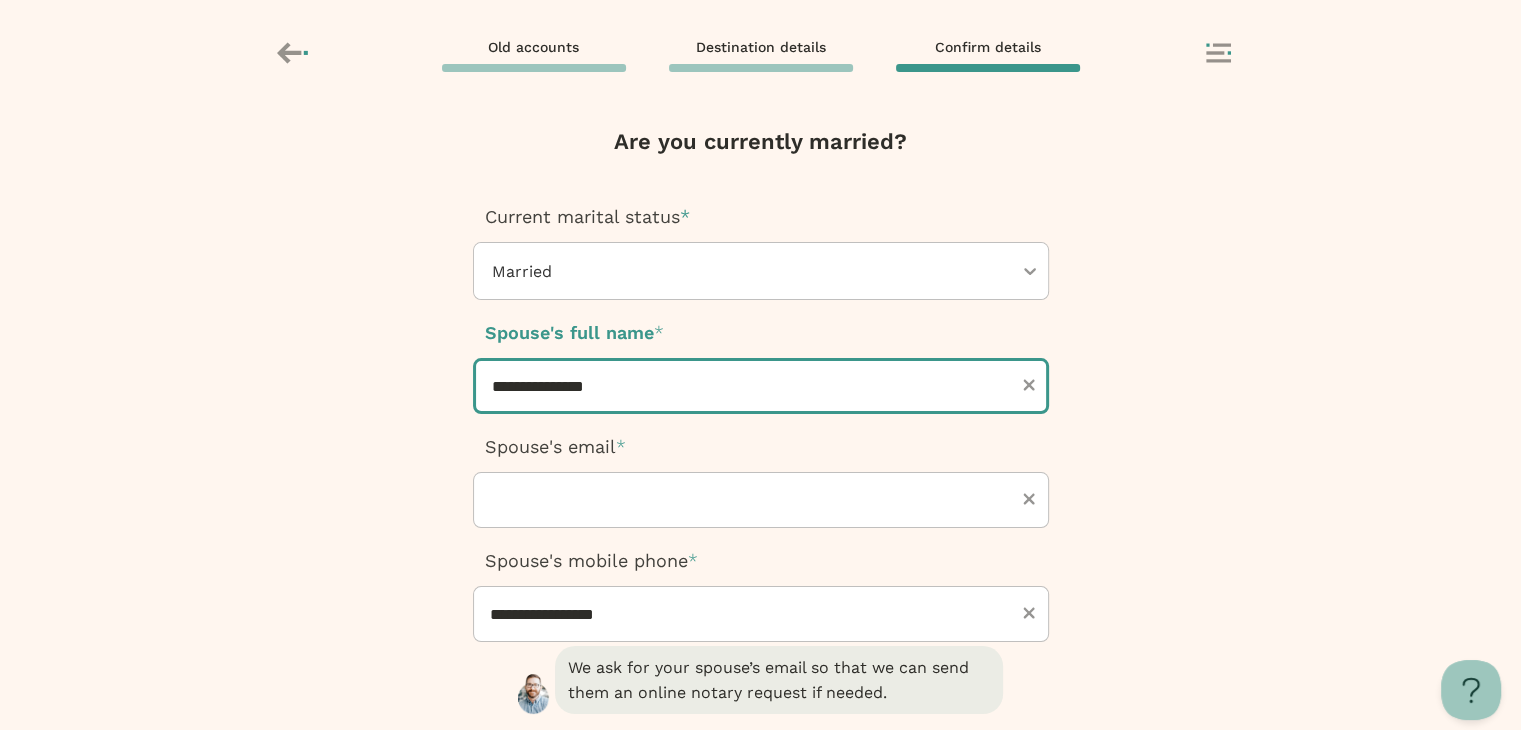type on "**********" 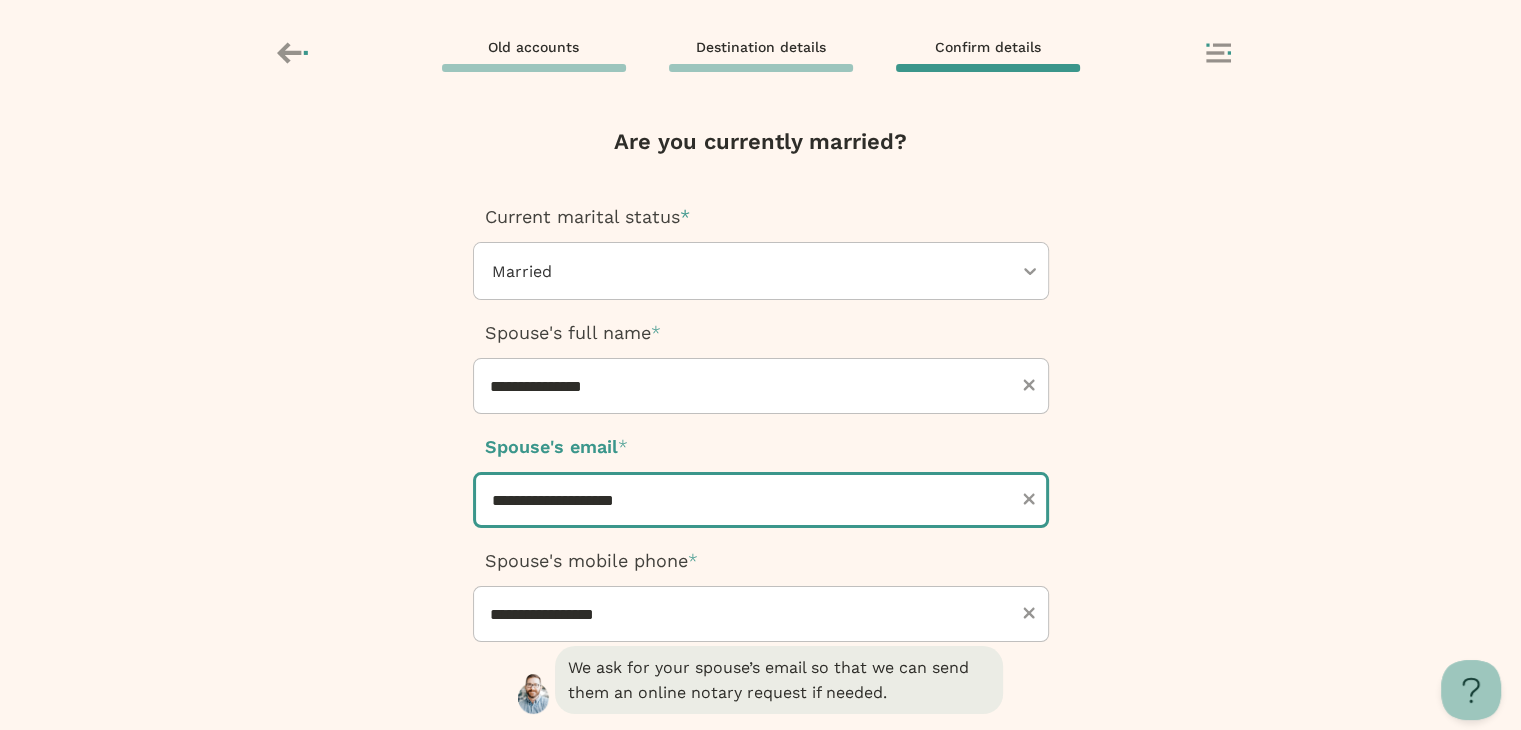 type on "**********" 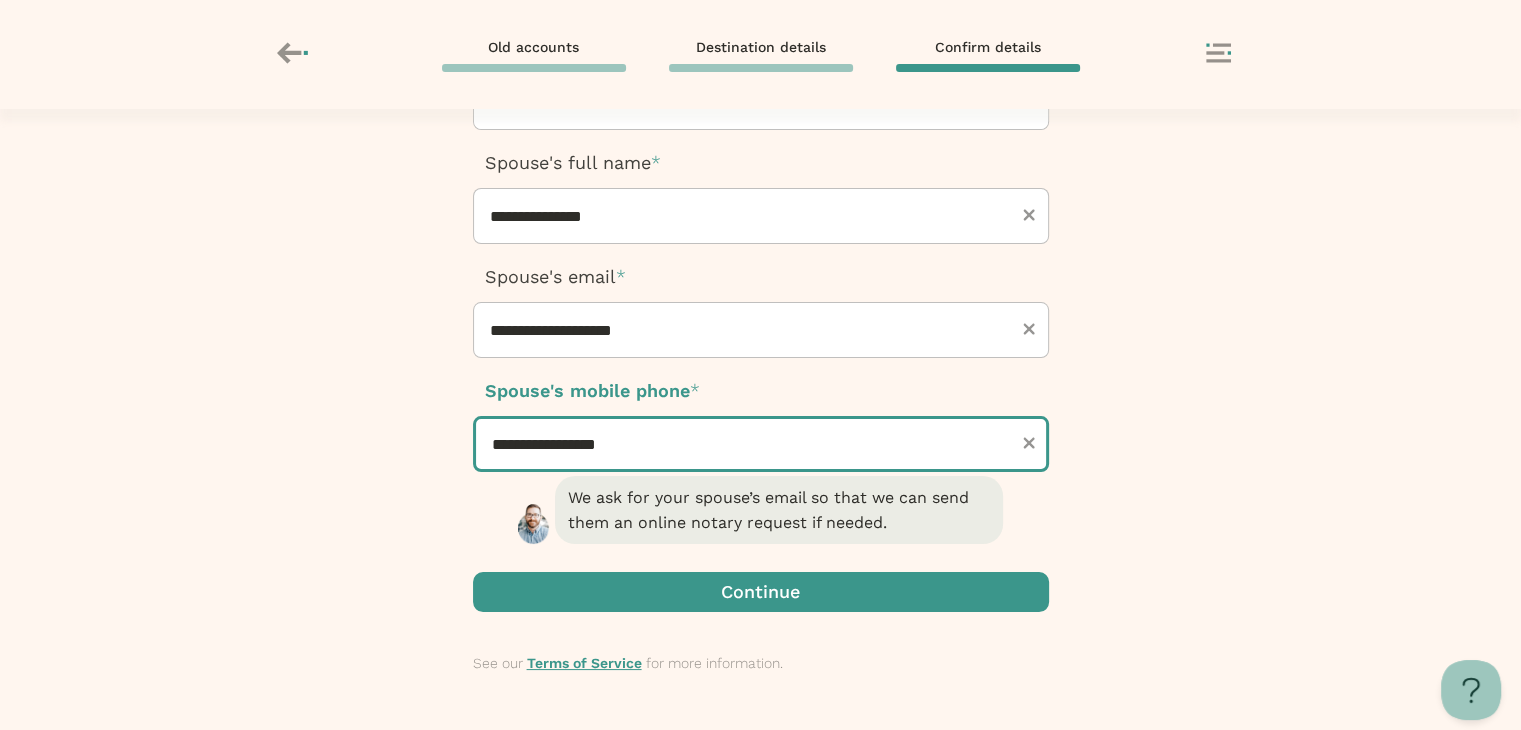 scroll, scrollTop: 244, scrollLeft: 0, axis: vertical 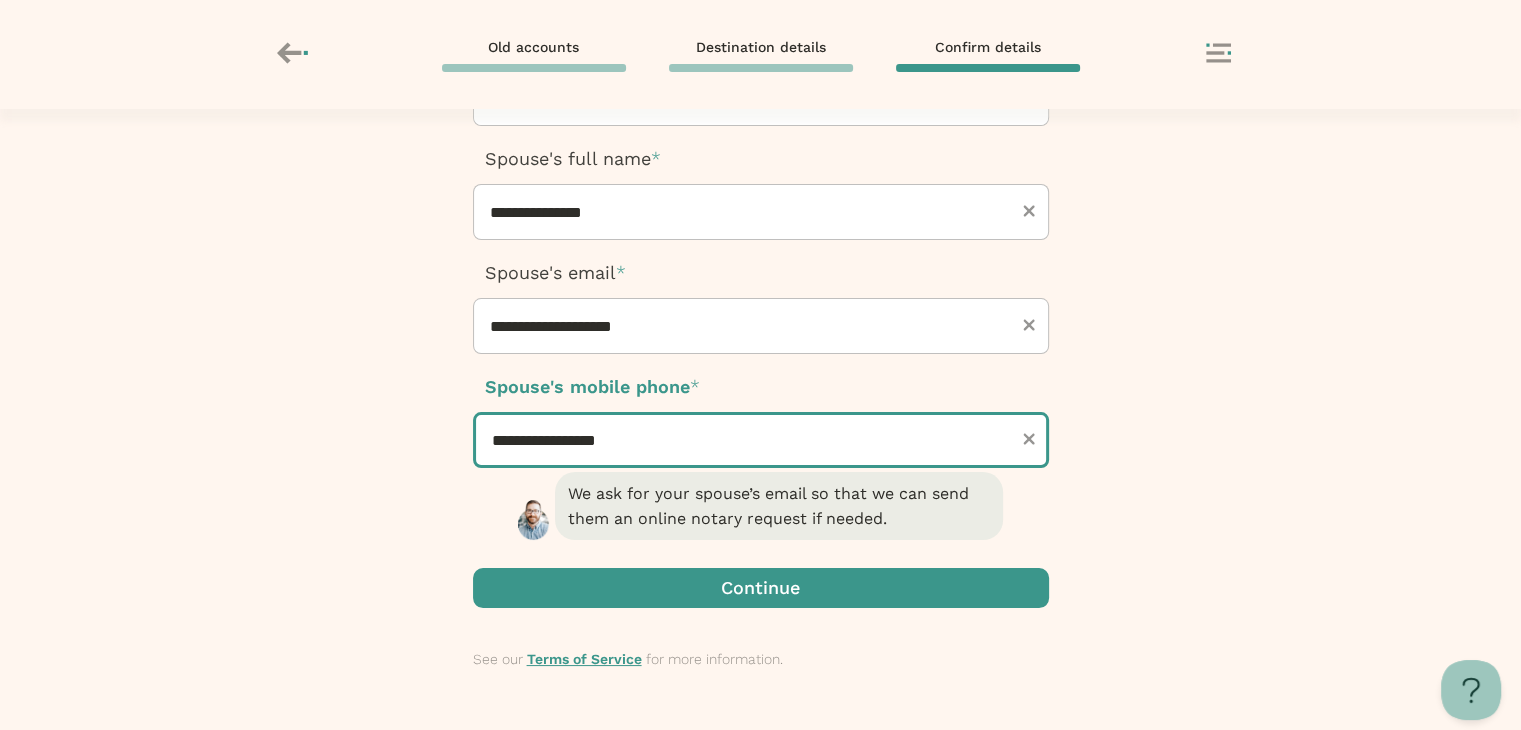 type on "**********" 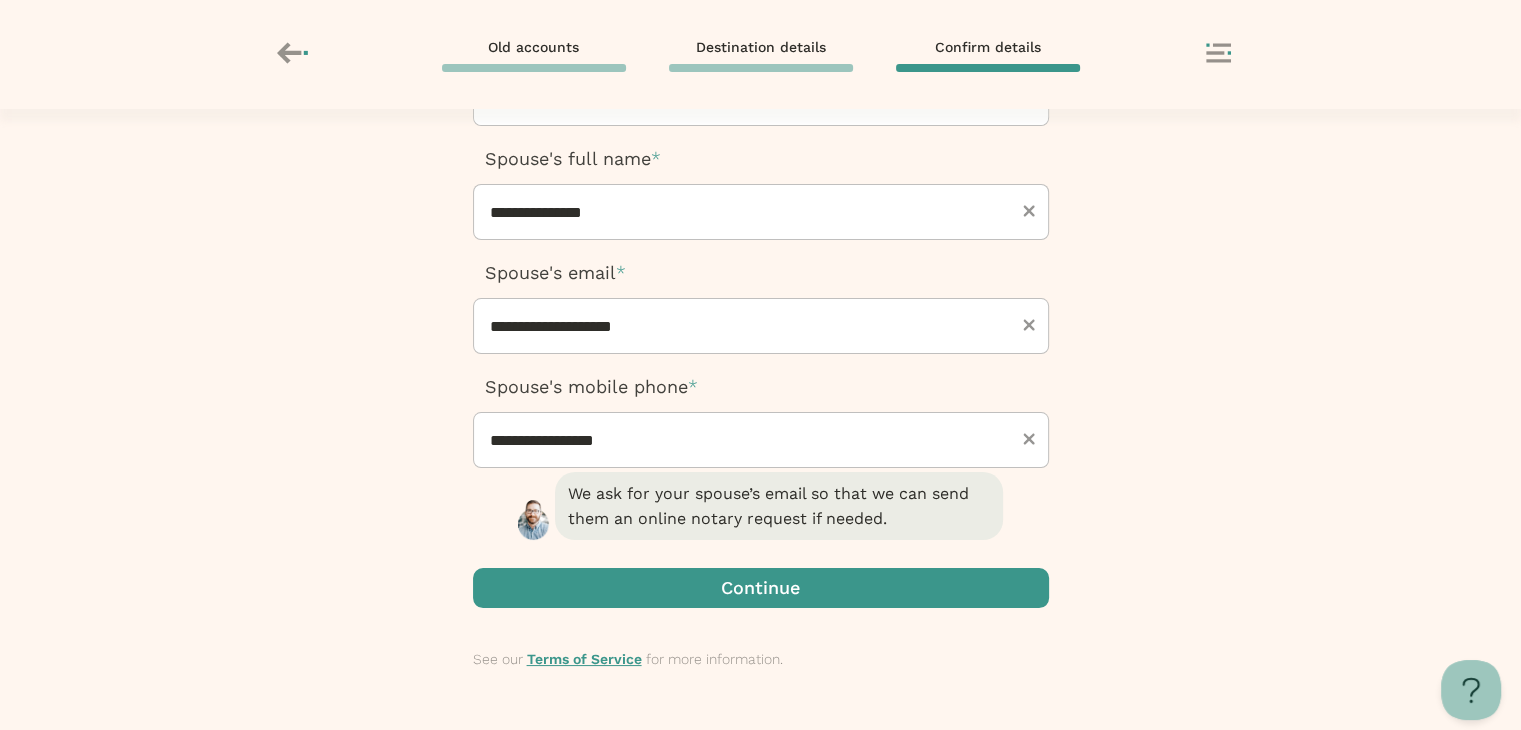 click at bounding box center [761, 588] 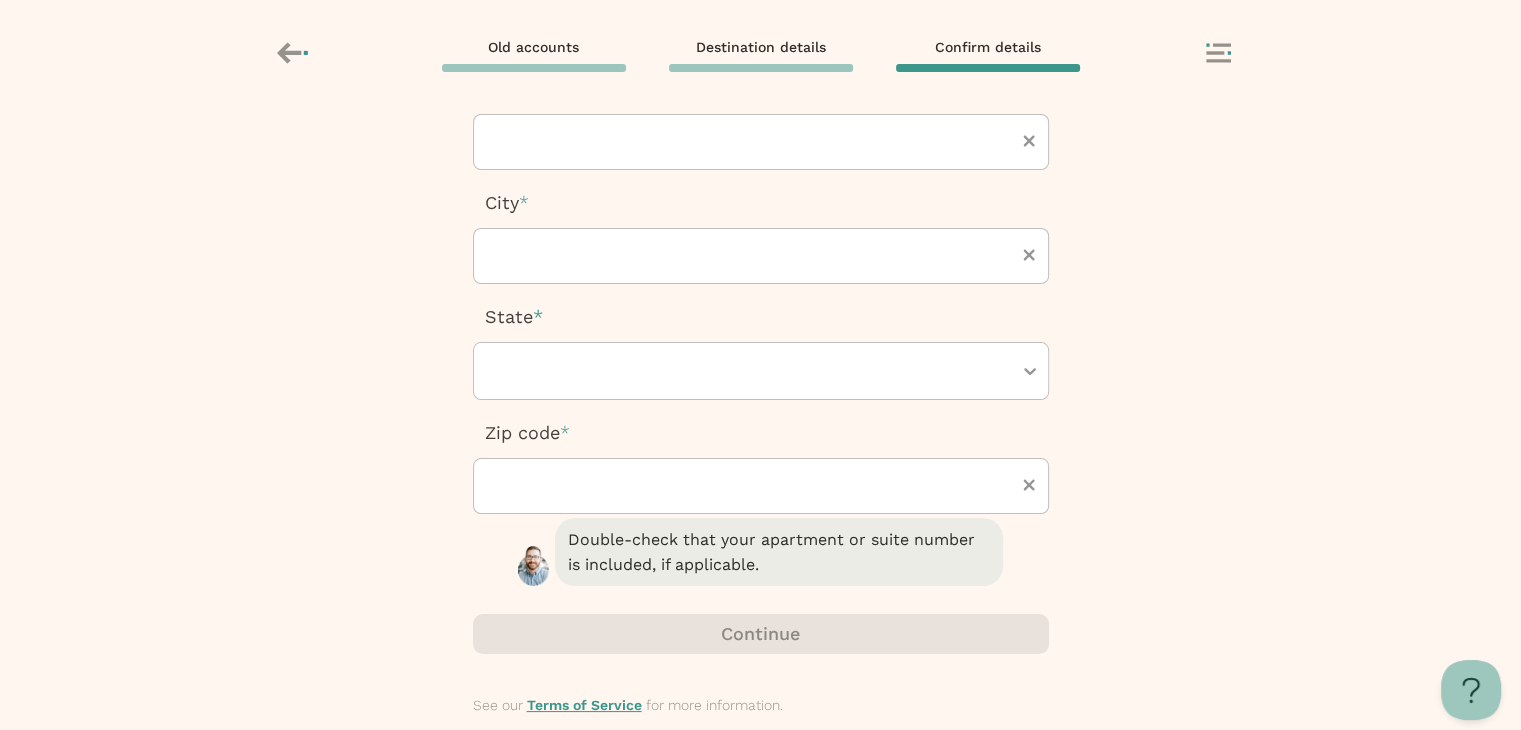 scroll, scrollTop: 0, scrollLeft: 0, axis: both 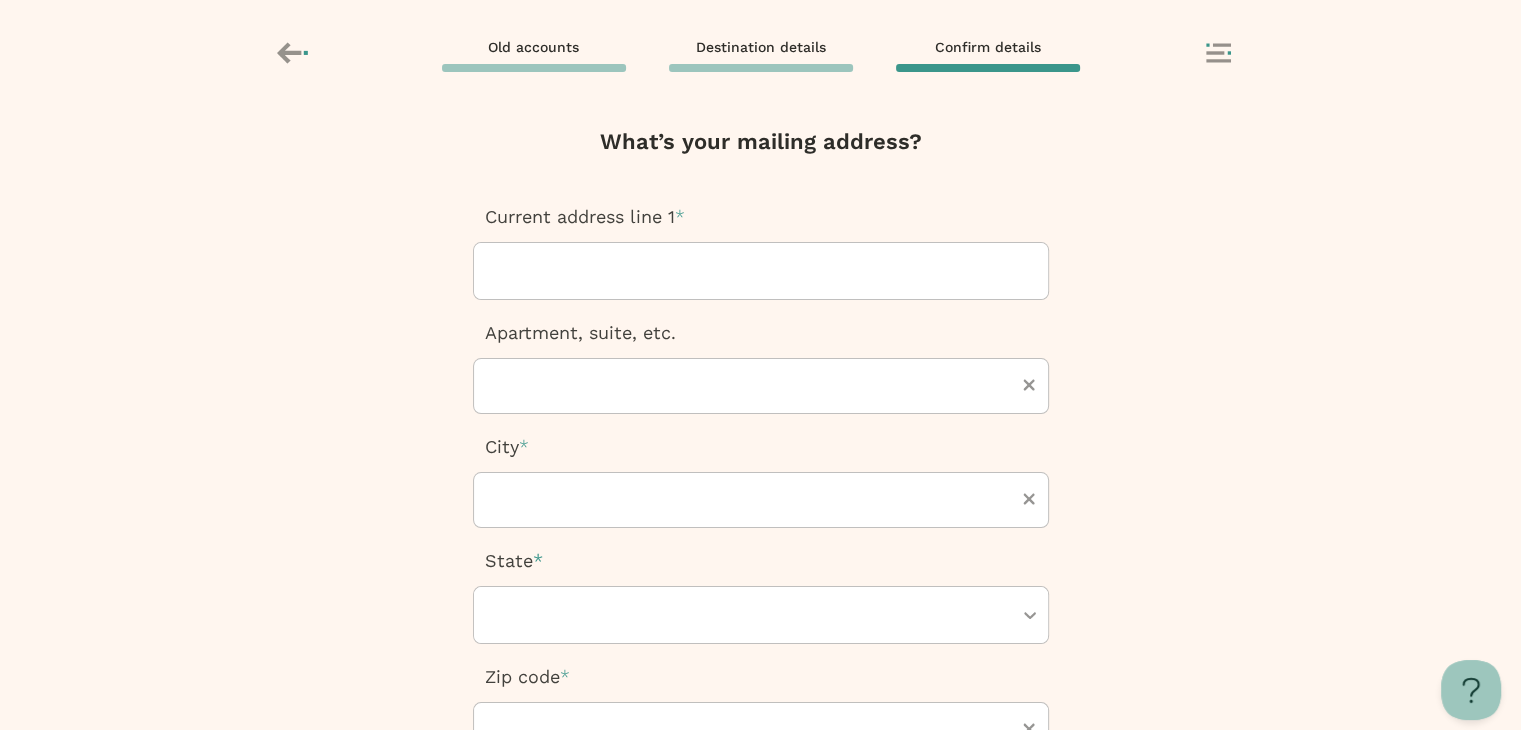 click on "Current address line 1 *" at bounding box center [761, 252] 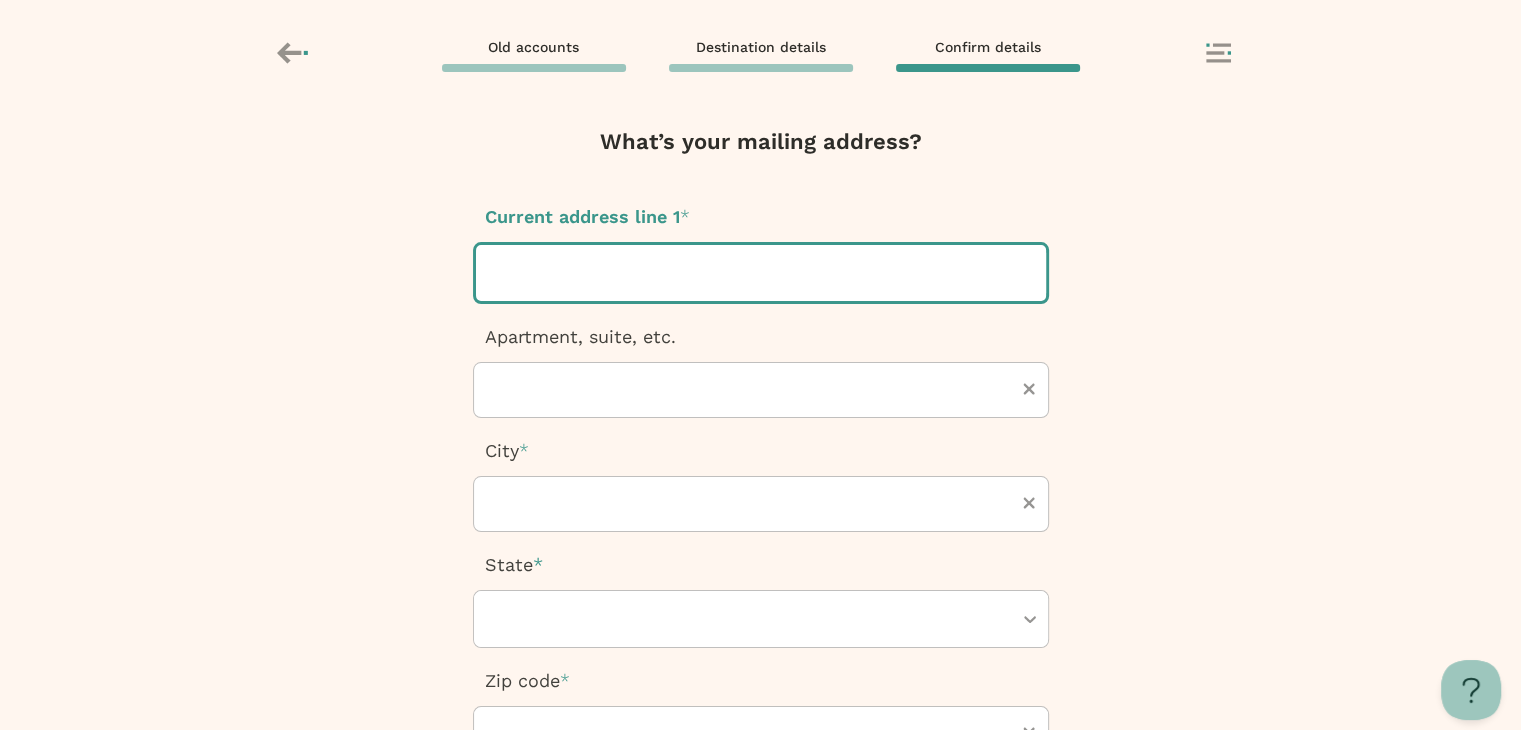 click at bounding box center (761, 273) 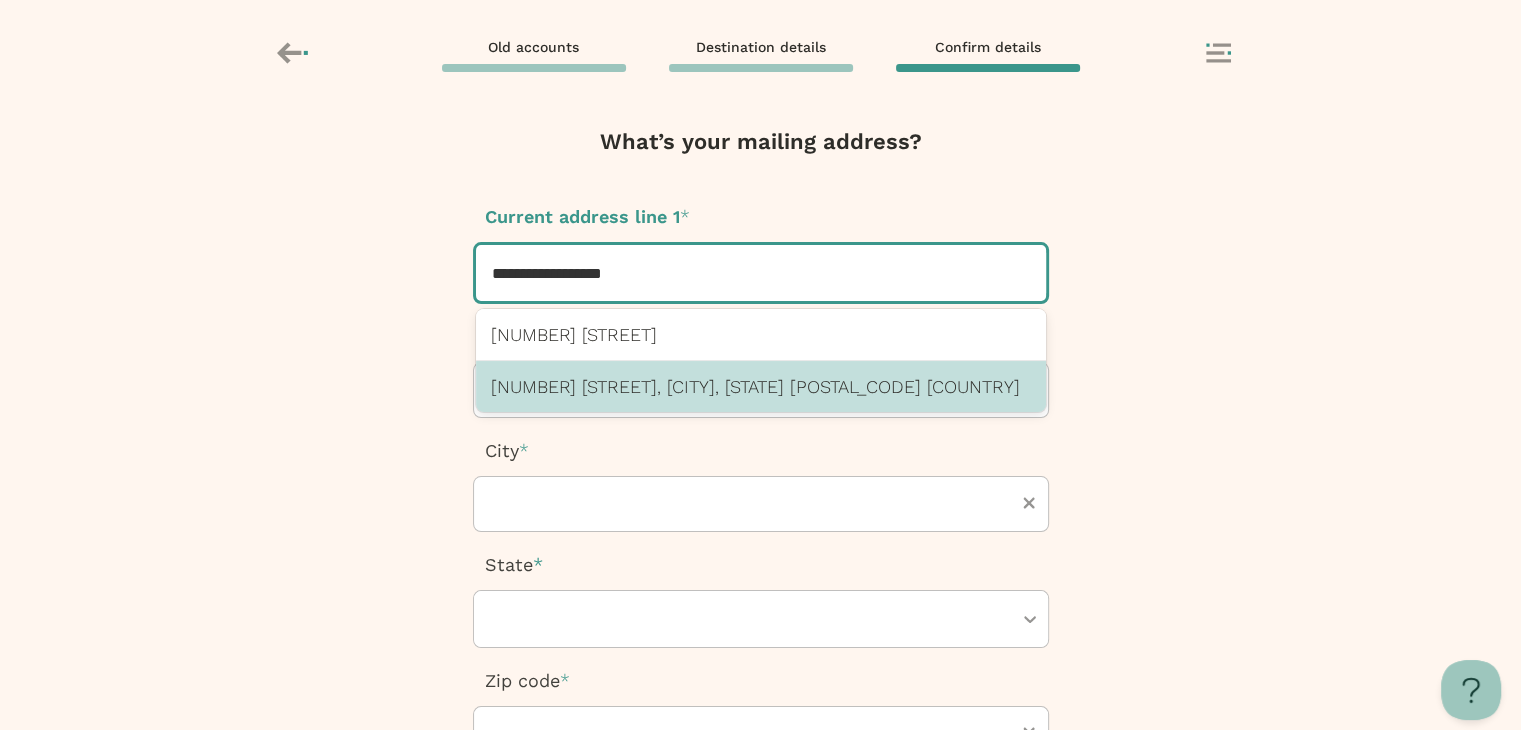 click on "[NUMBER] [STREET], [CITY], [STATE] [POSTAL_CODE] [COUNTRY]" at bounding box center (761, 386) 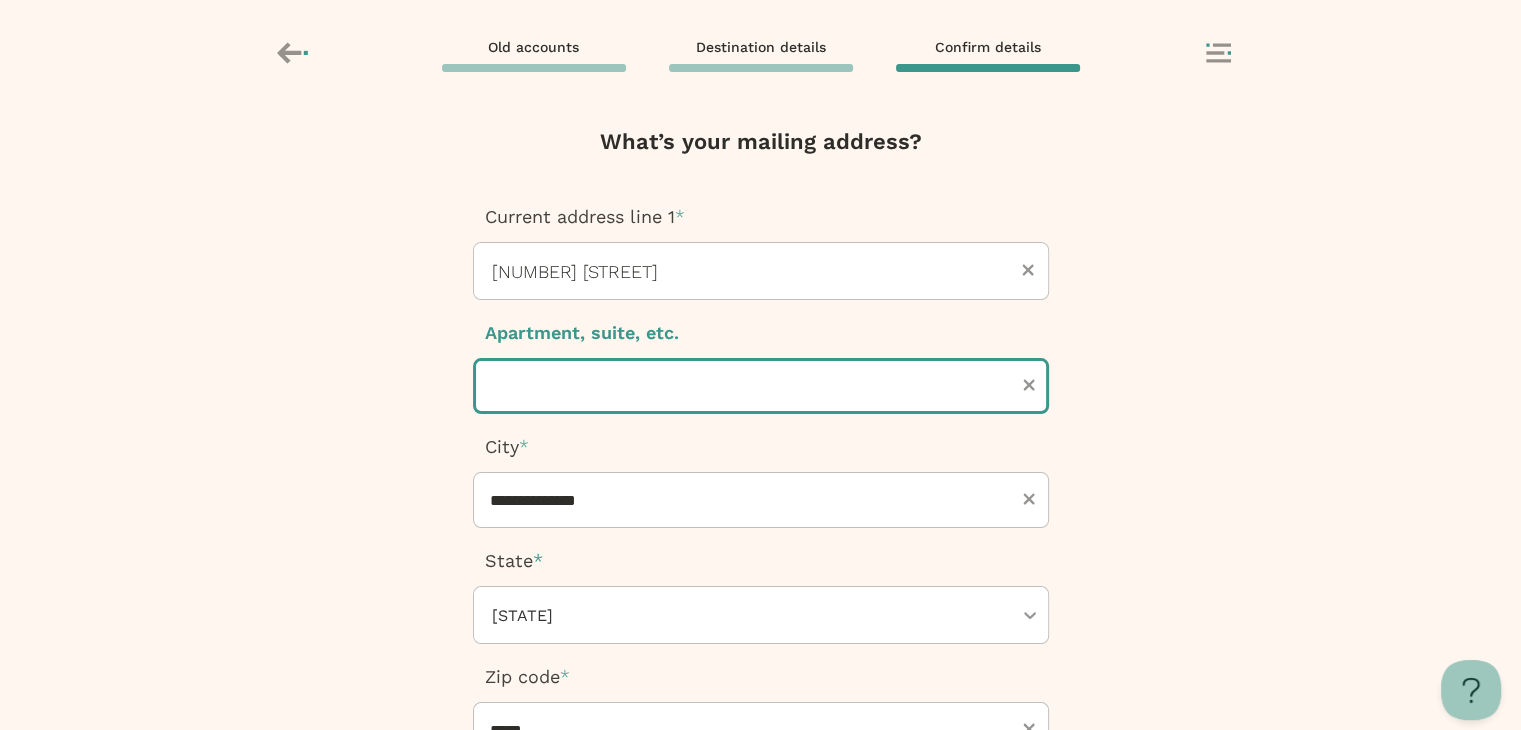 click at bounding box center (761, 386) 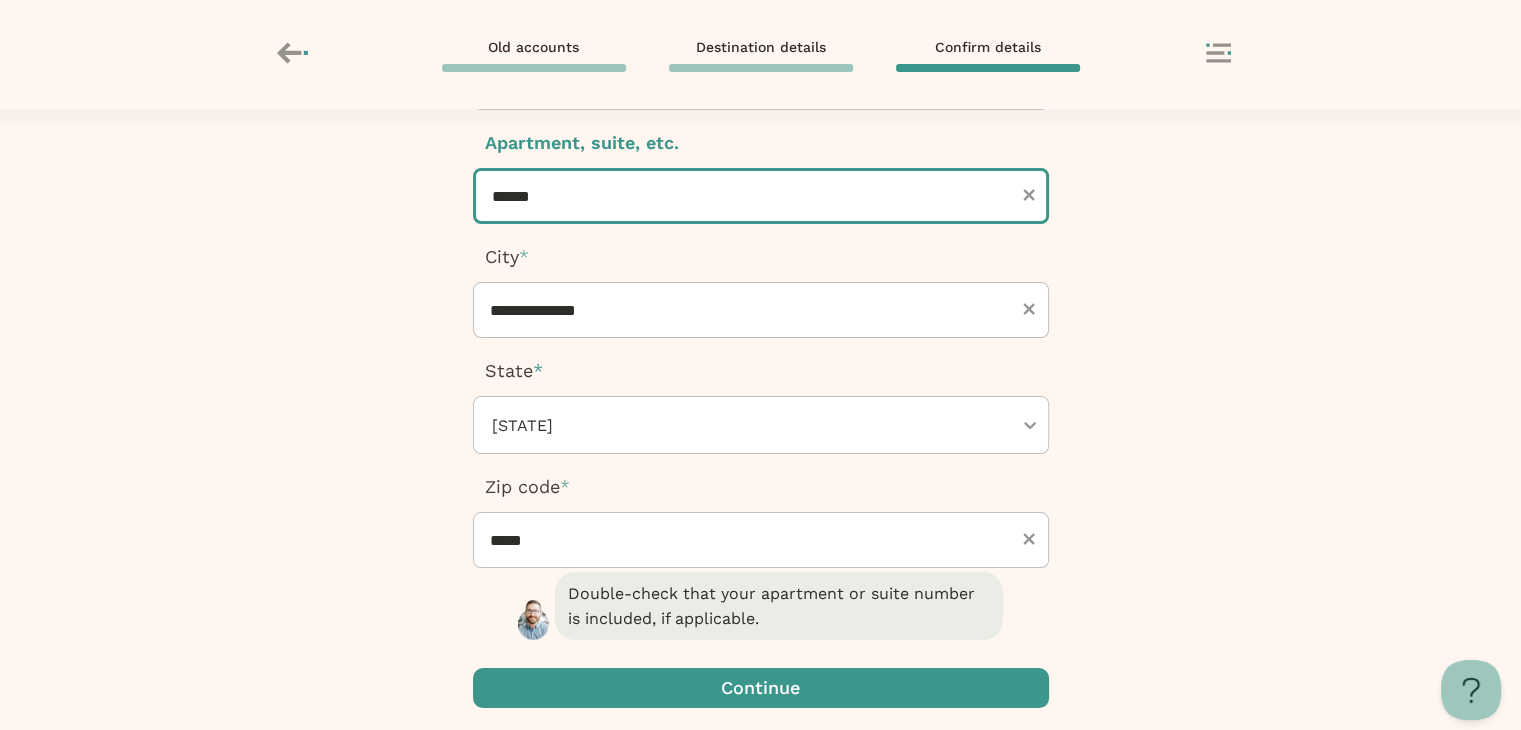 scroll, scrollTop: 360, scrollLeft: 0, axis: vertical 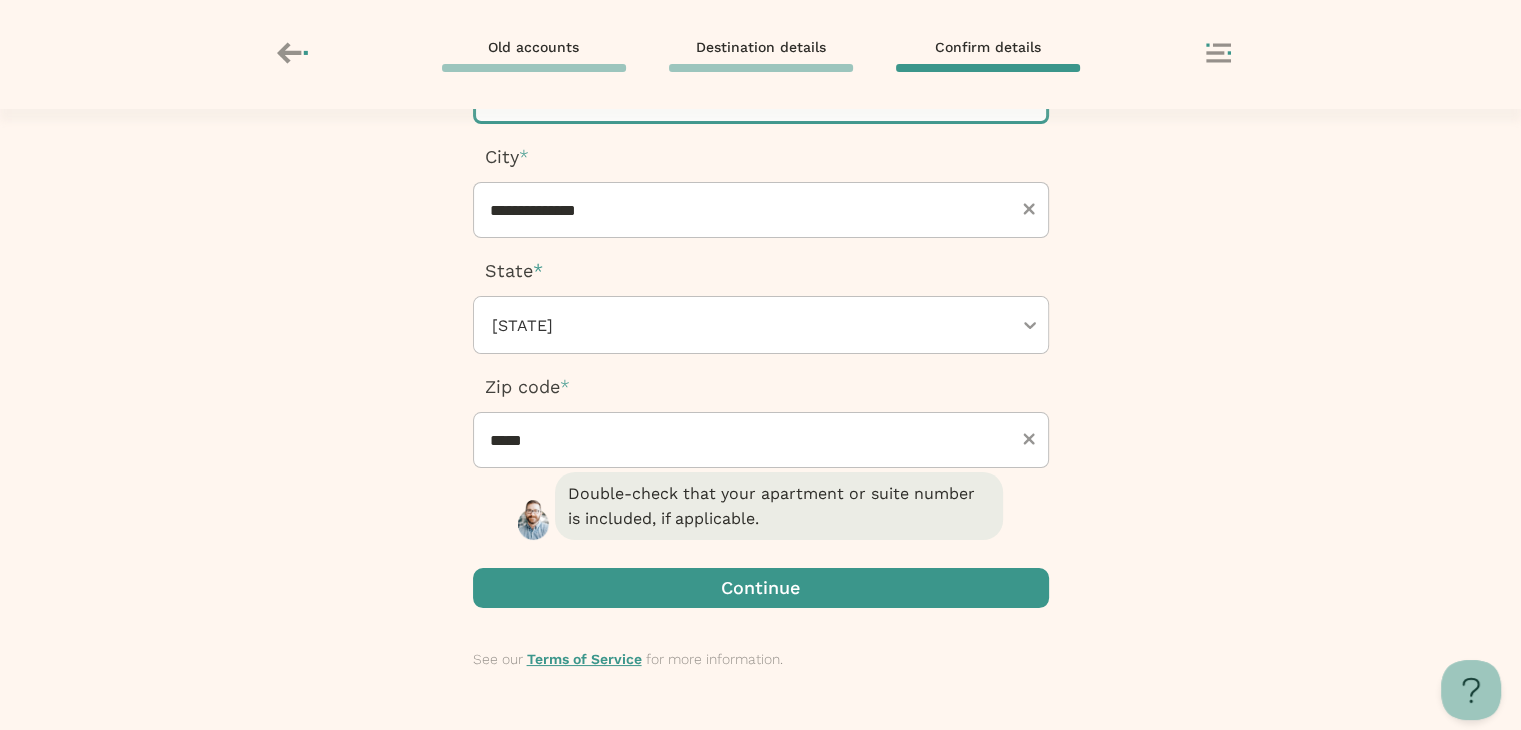 type on "******" 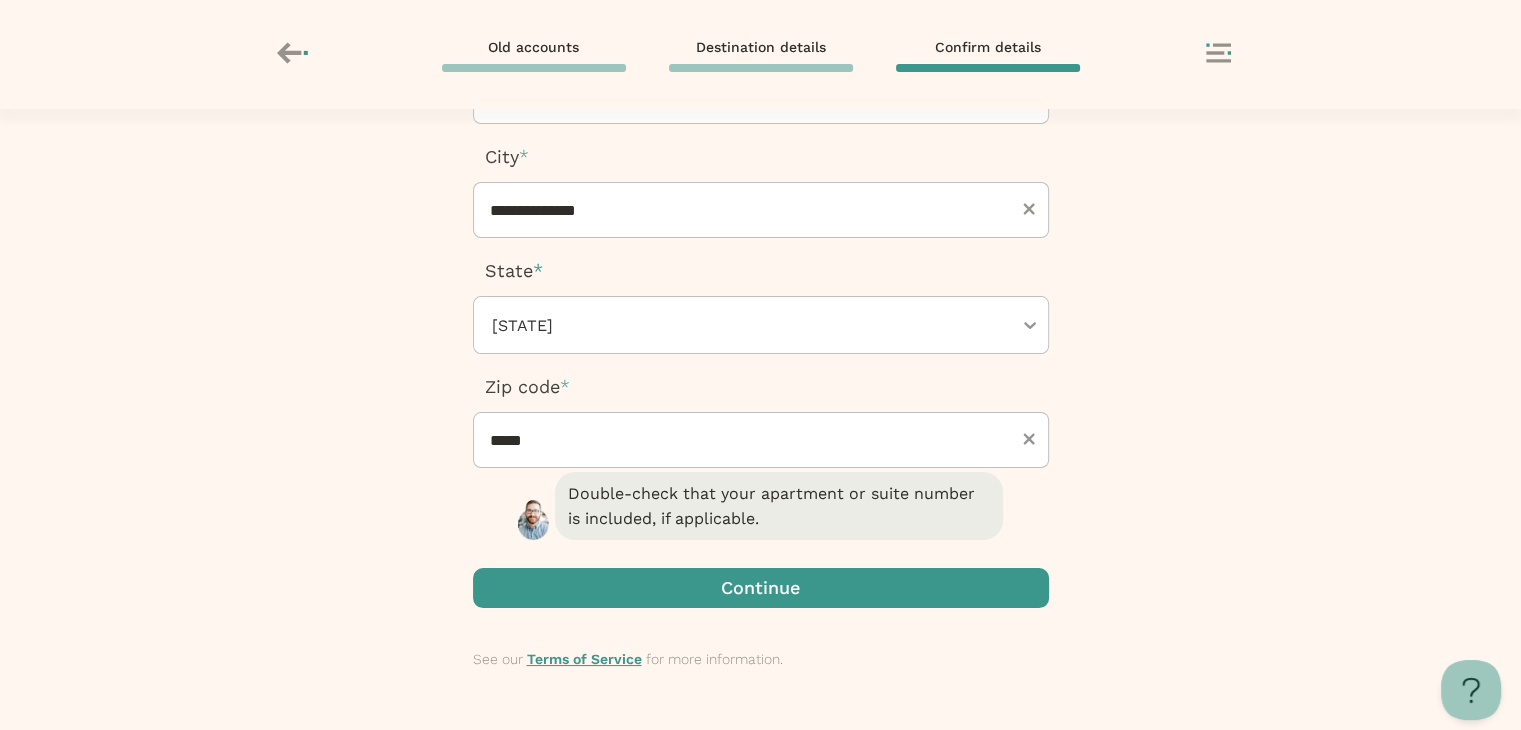 click at bounding box center (761, 588) 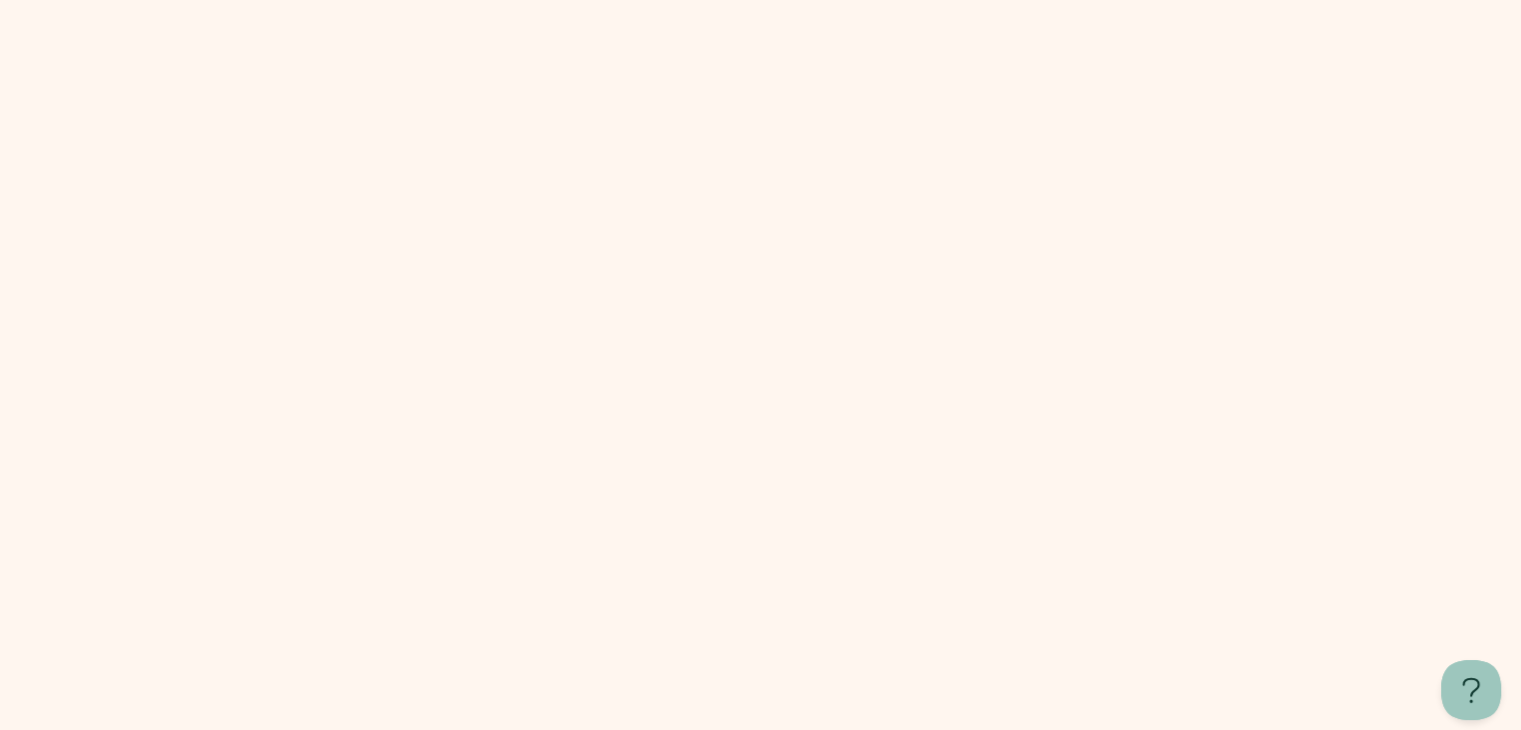 scroll, scrollTop: 0, scrollLeft: 0, axis: both 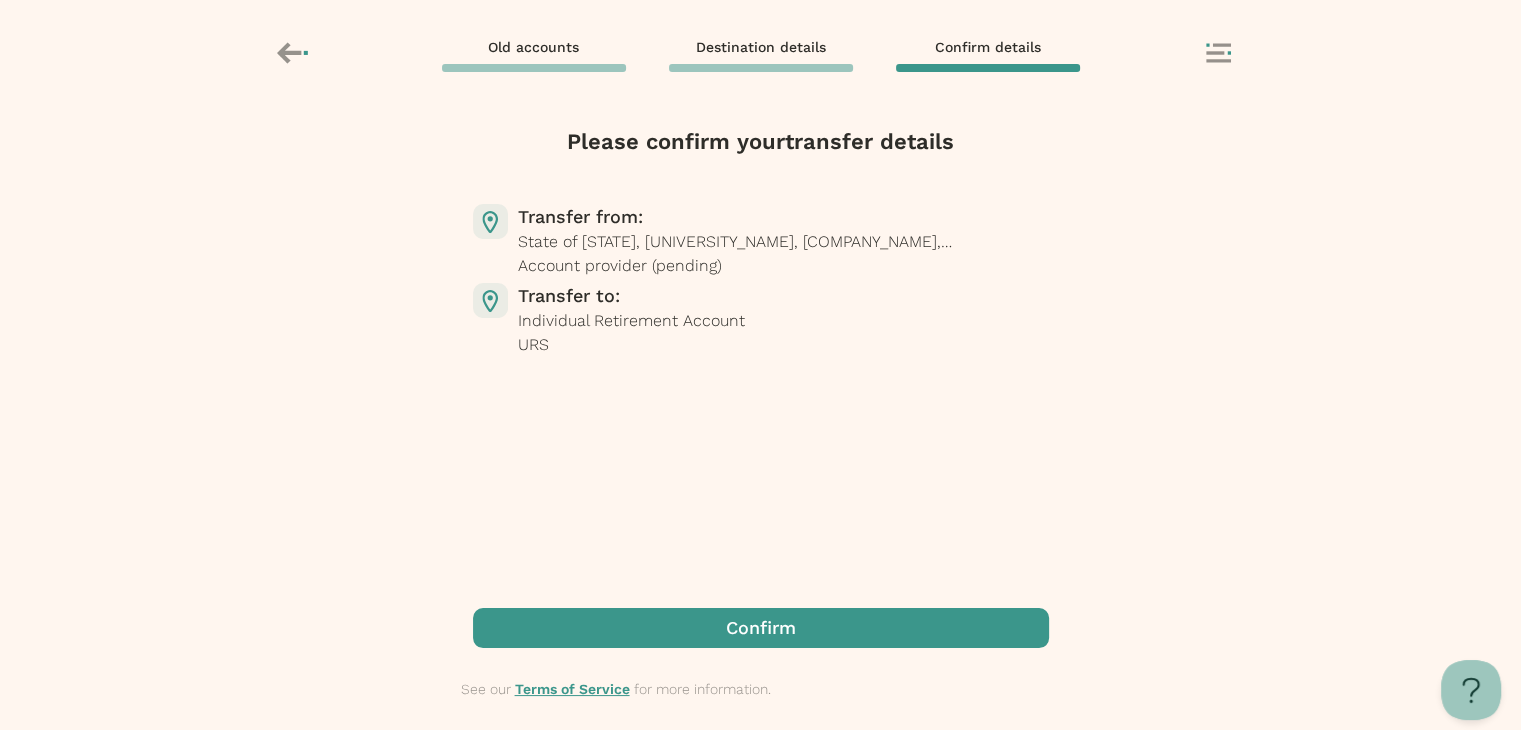 click at bounding box center (761, 628) 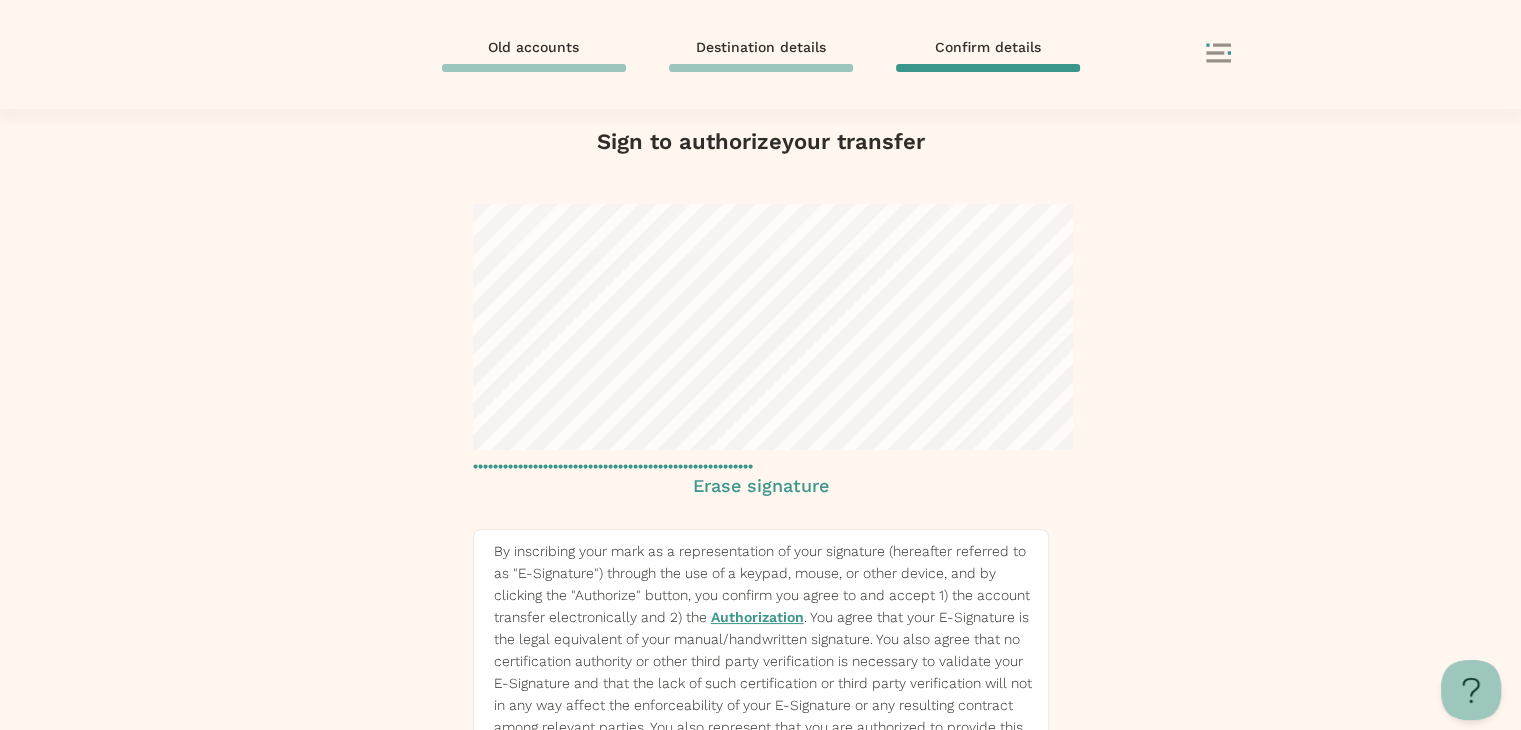 scroll, scrollTop: 172, scrollLeft: 0, axis: vertical 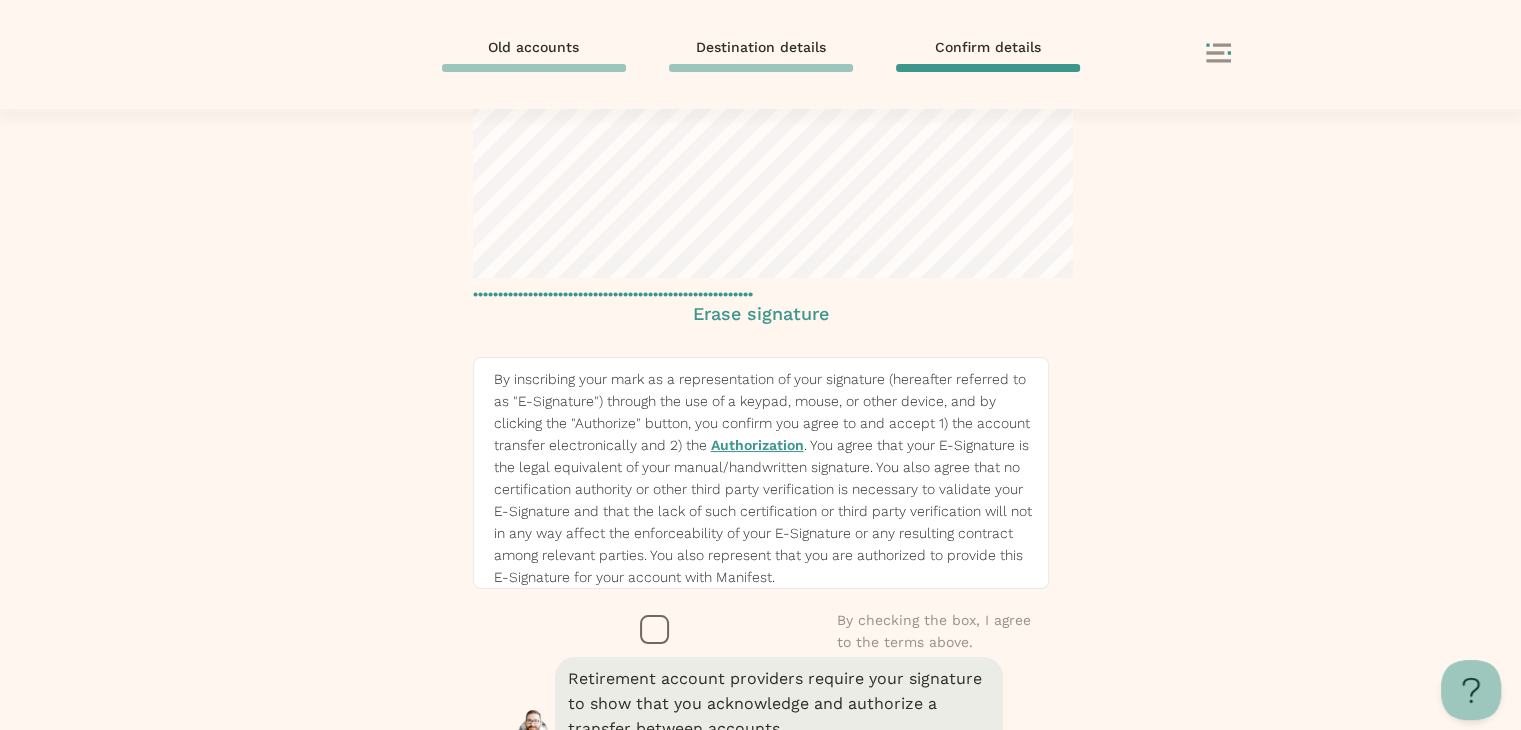 click at bounding box center [655, 630] 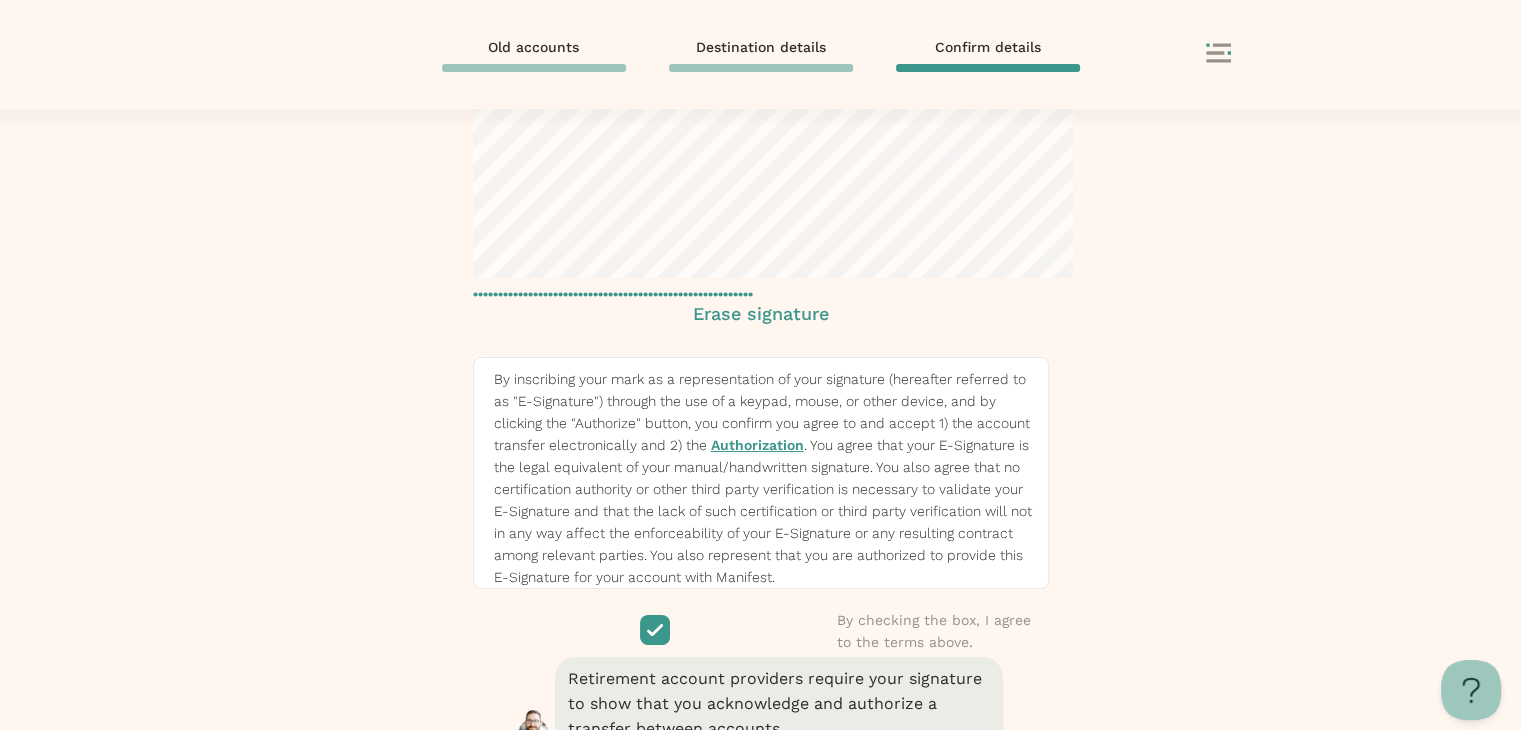 click at bounding box center (761, 798) 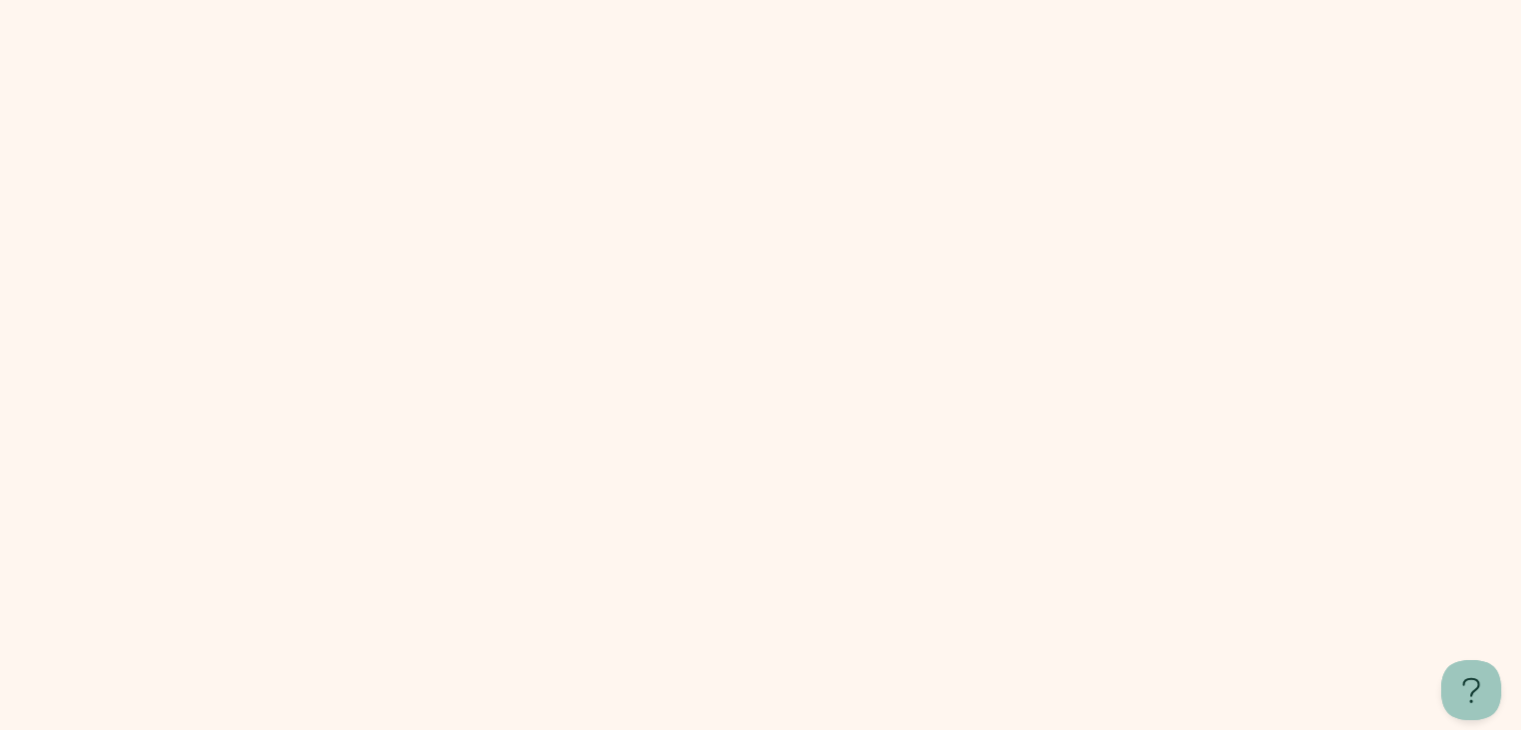 scroll, scrollTop: 0, scrollLeft: 0, axis: both 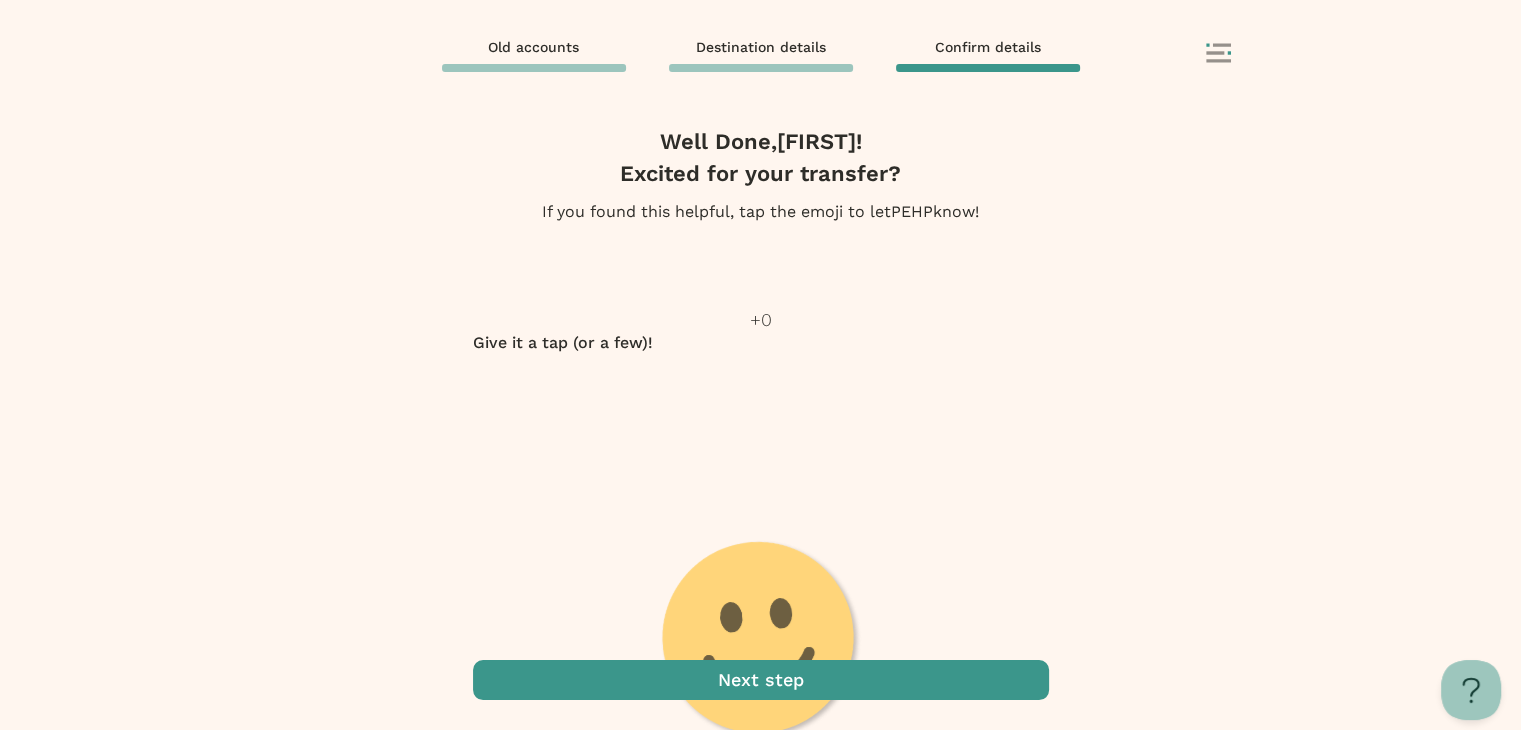 click at bounding box center [761, 640] 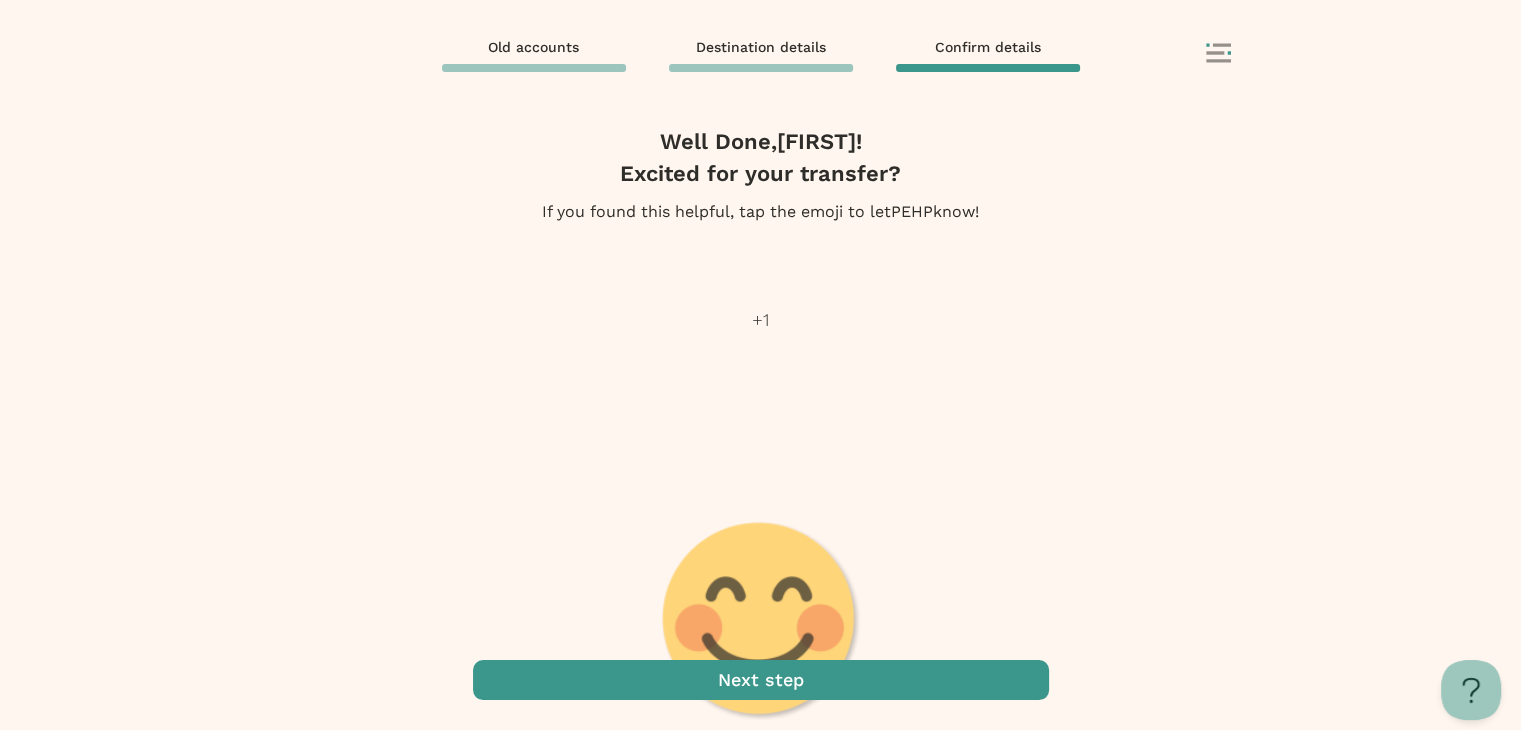 click at bounding box center (761, 621) 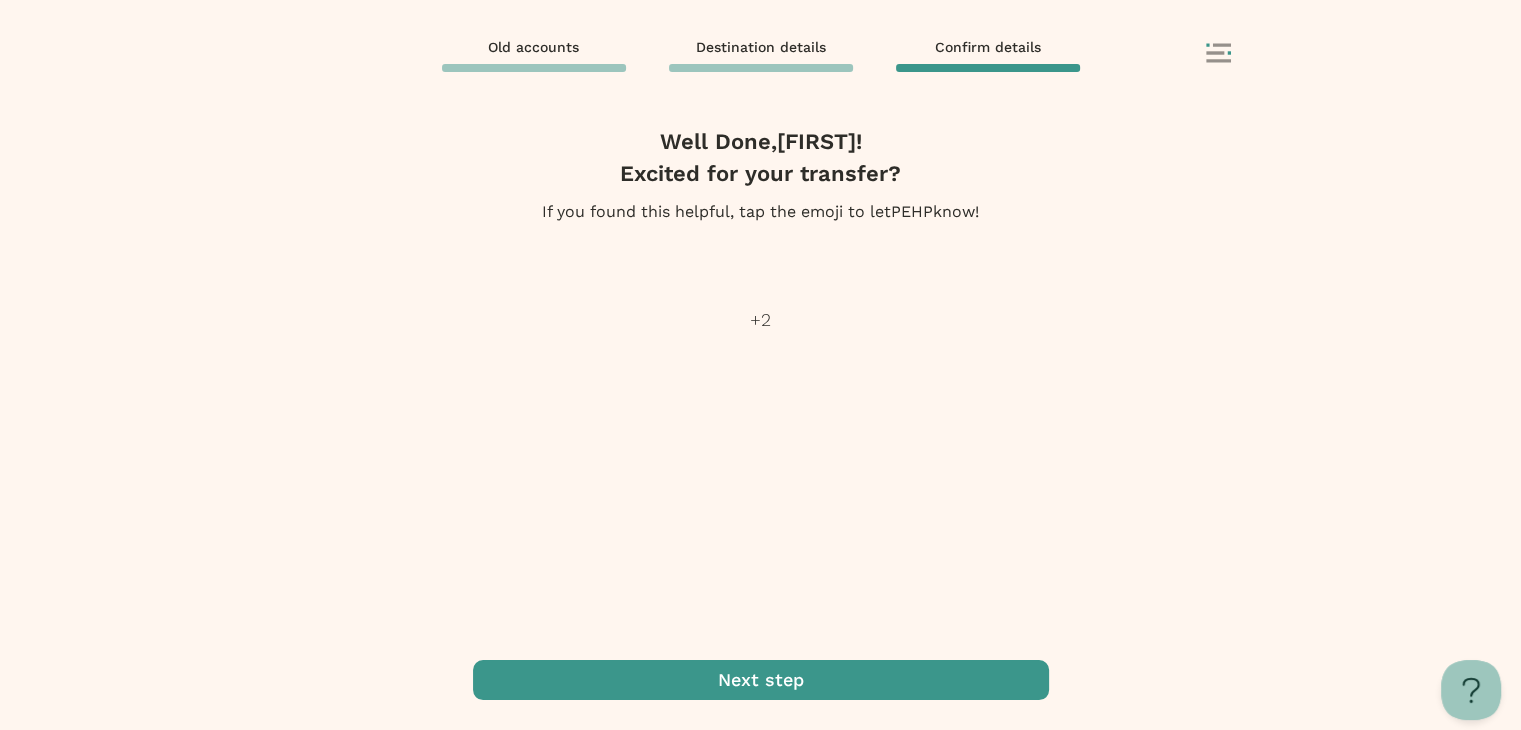 click at bounding box center (750, 627) 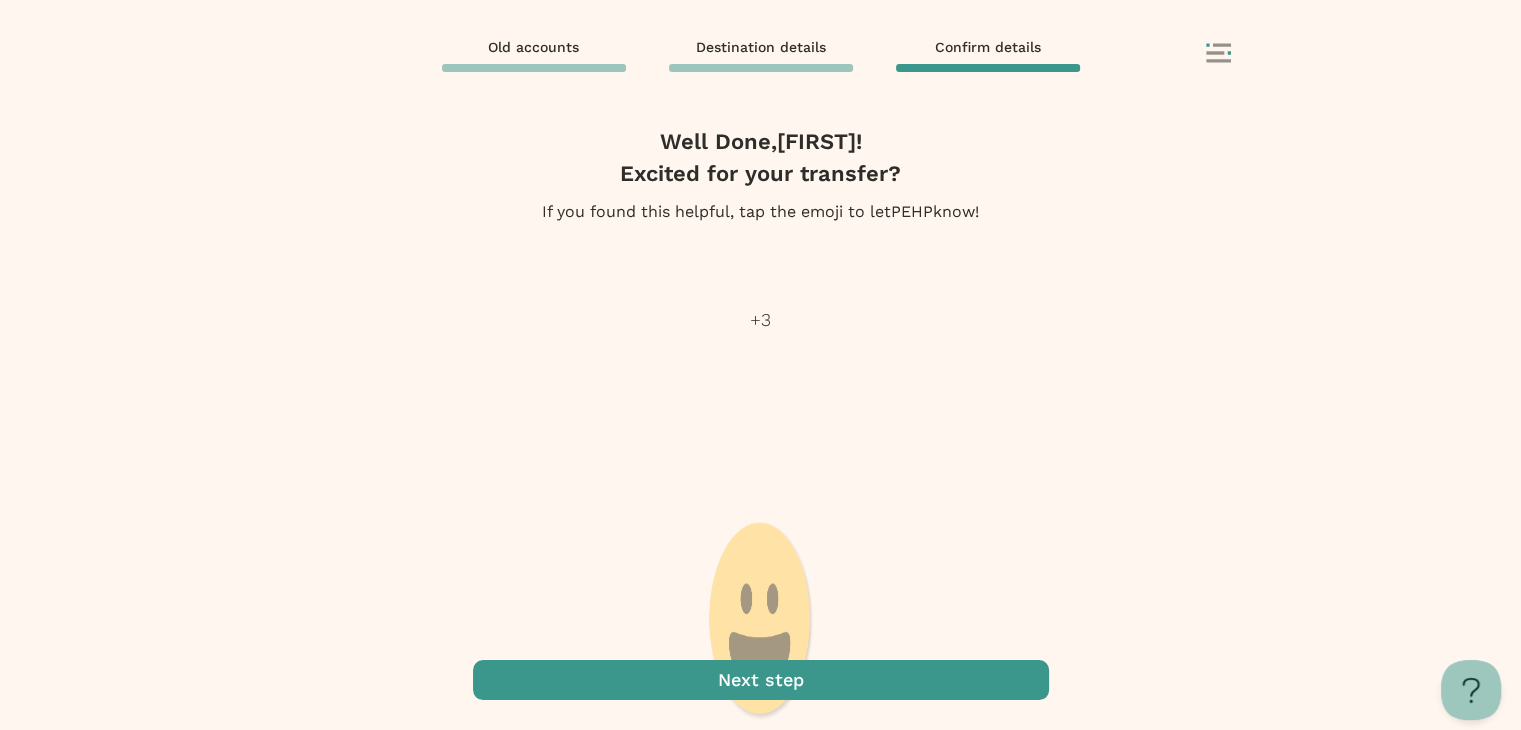 click at bounding box center (761, 621) 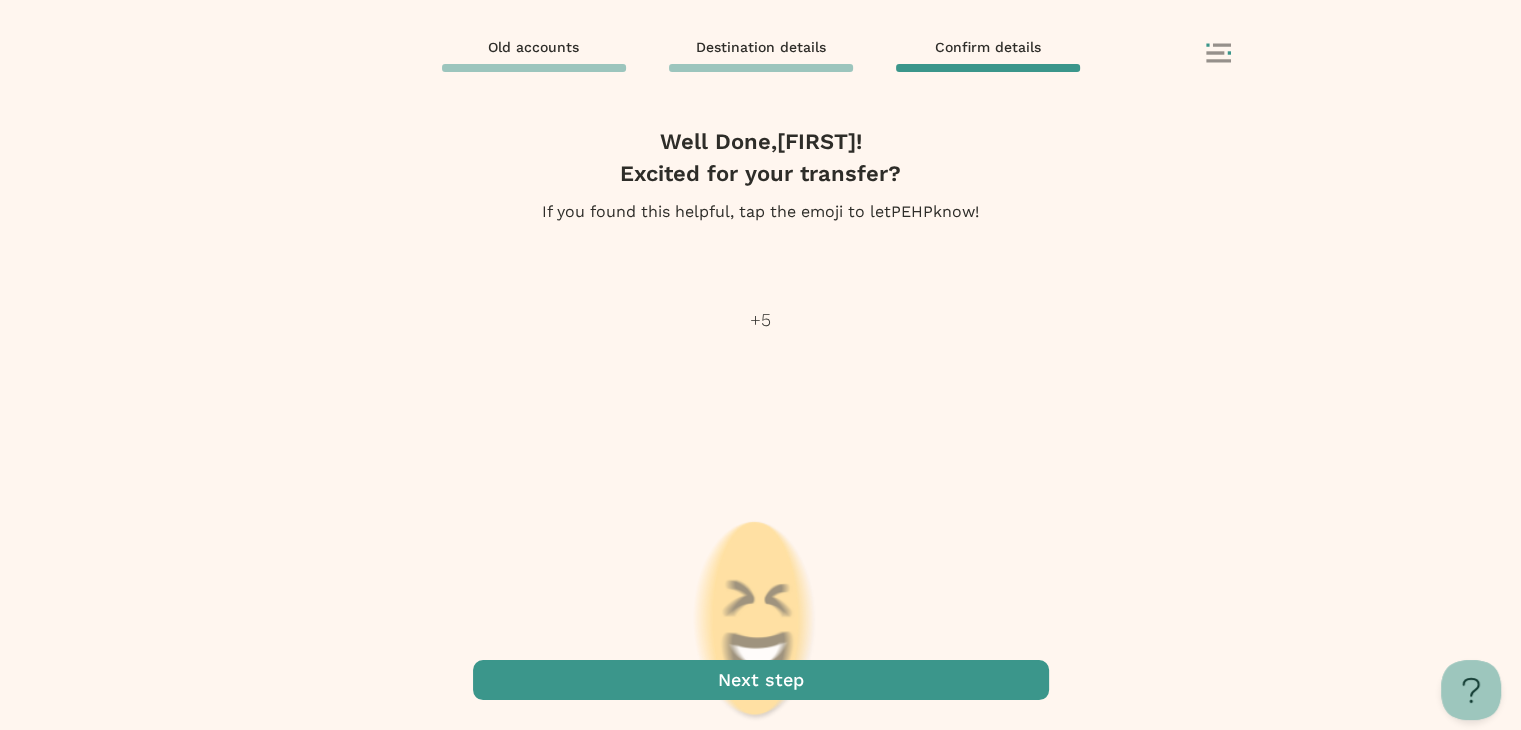 click at bounding box center (761, 621) 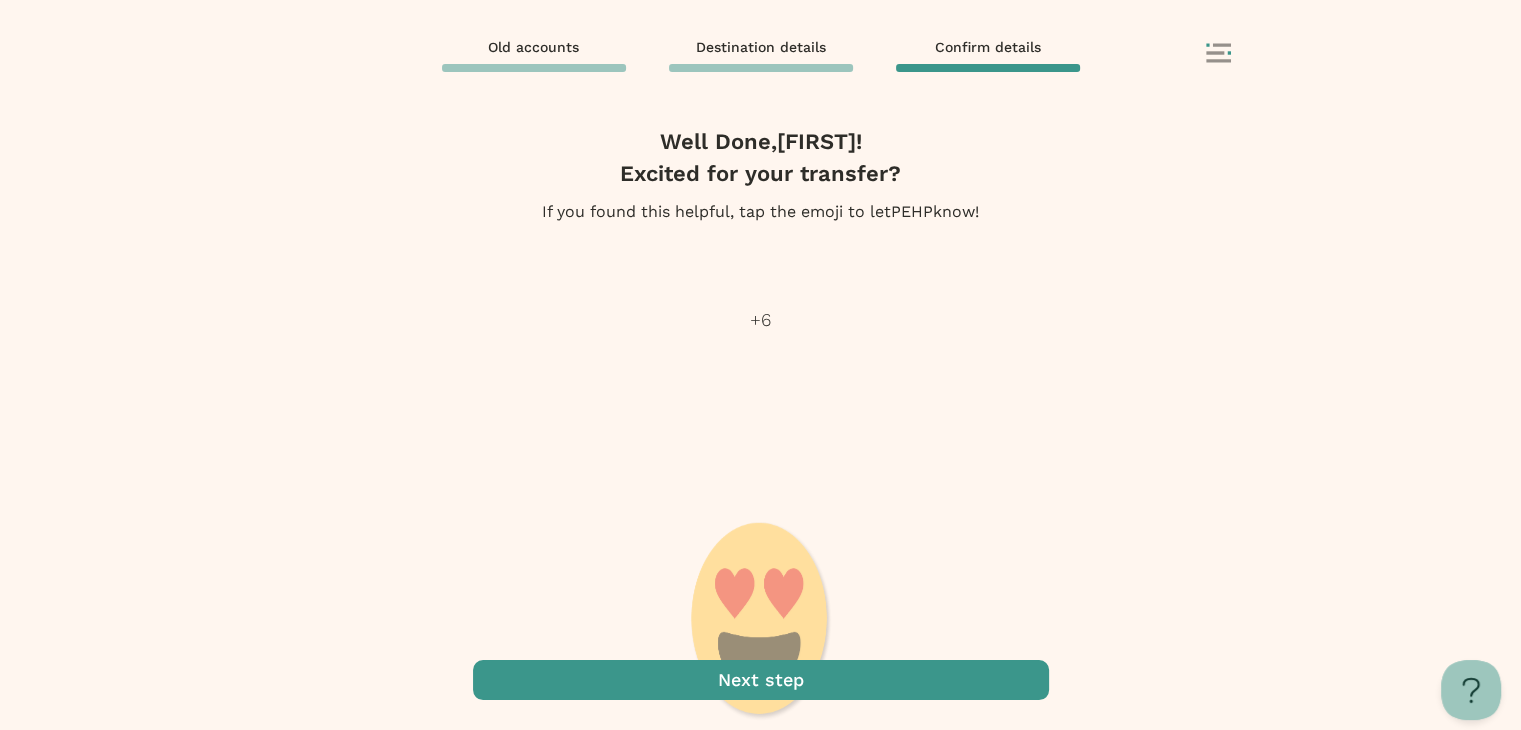 click at bounding box center (760, 621) 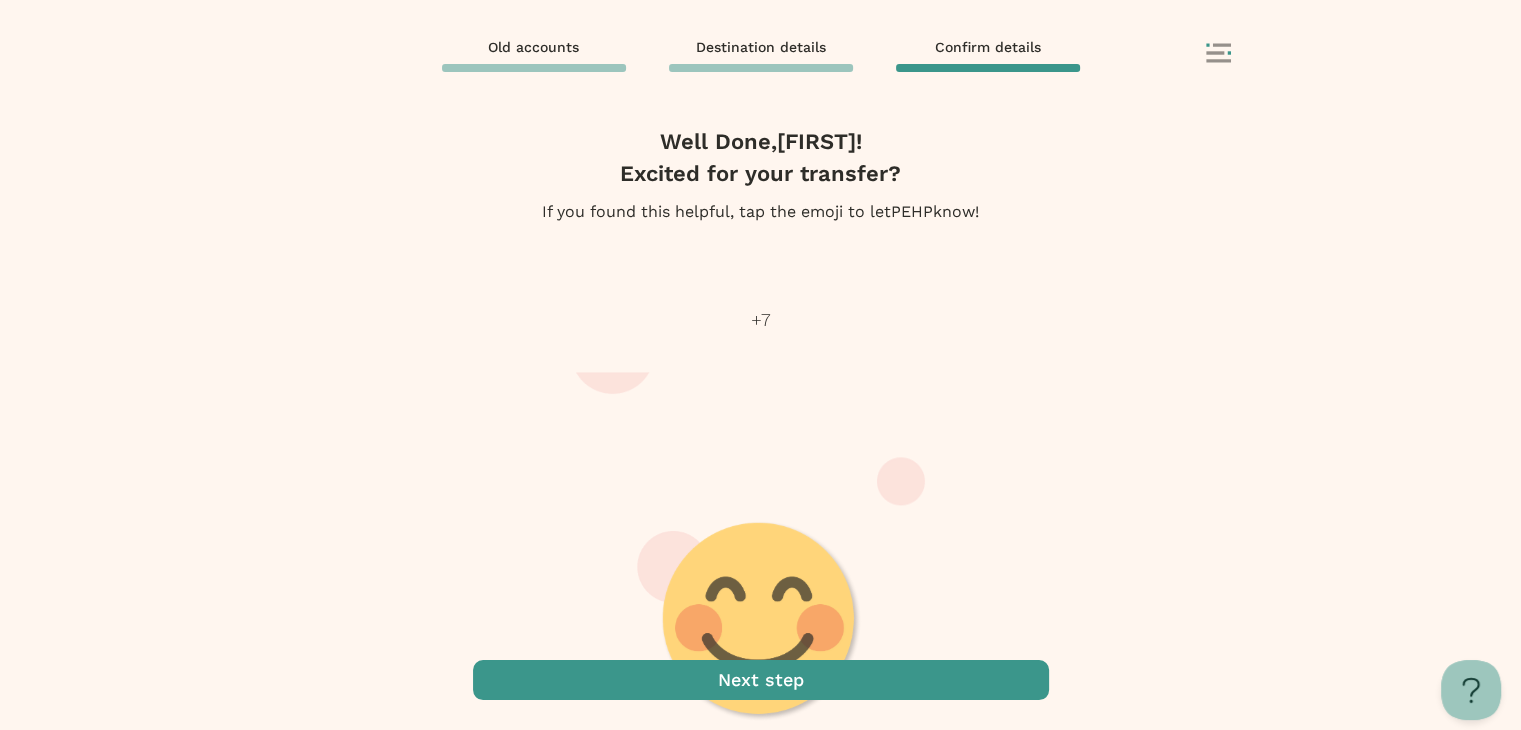 click at bounding box center (761, 680) 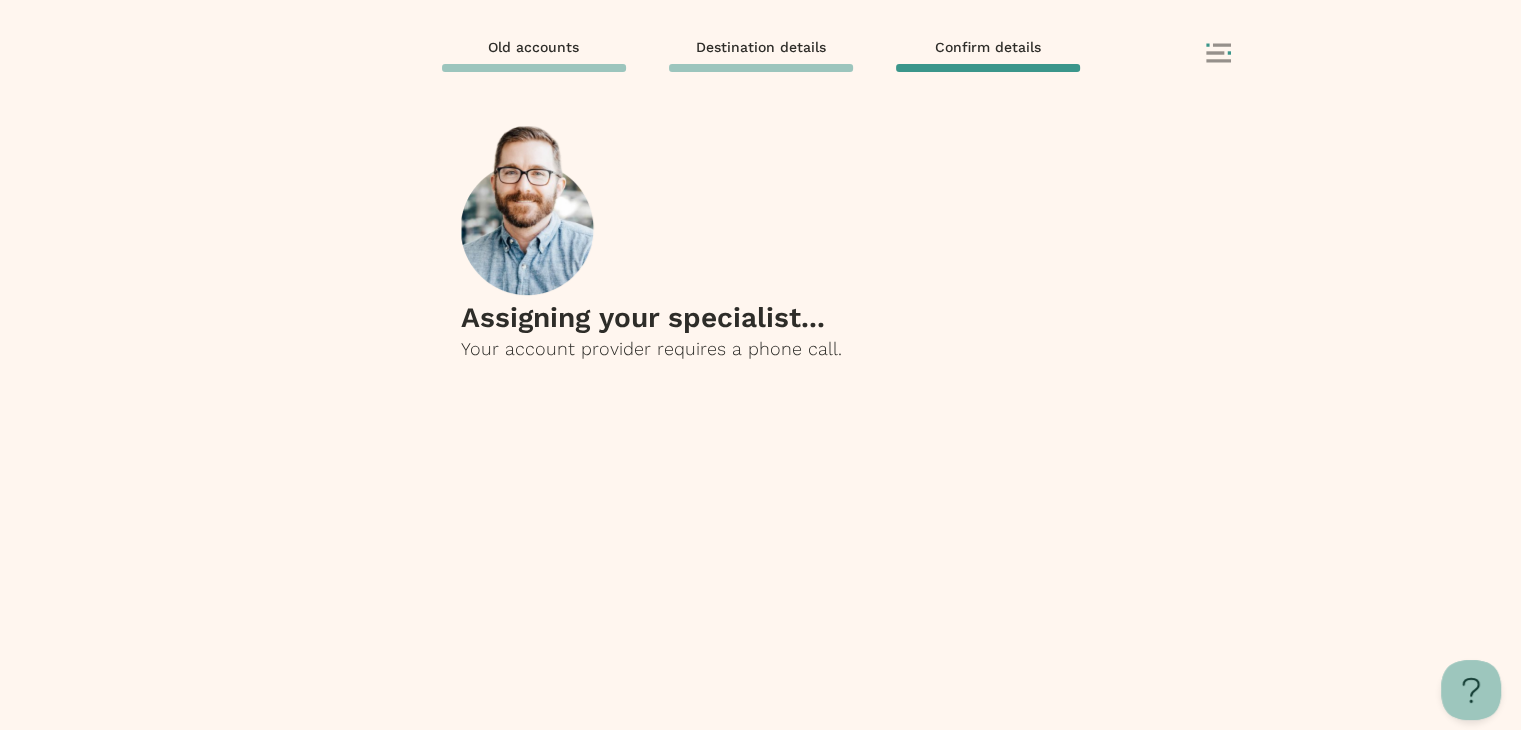 scroll, scrollTop: 0, scrollLeft: 0, axis: both 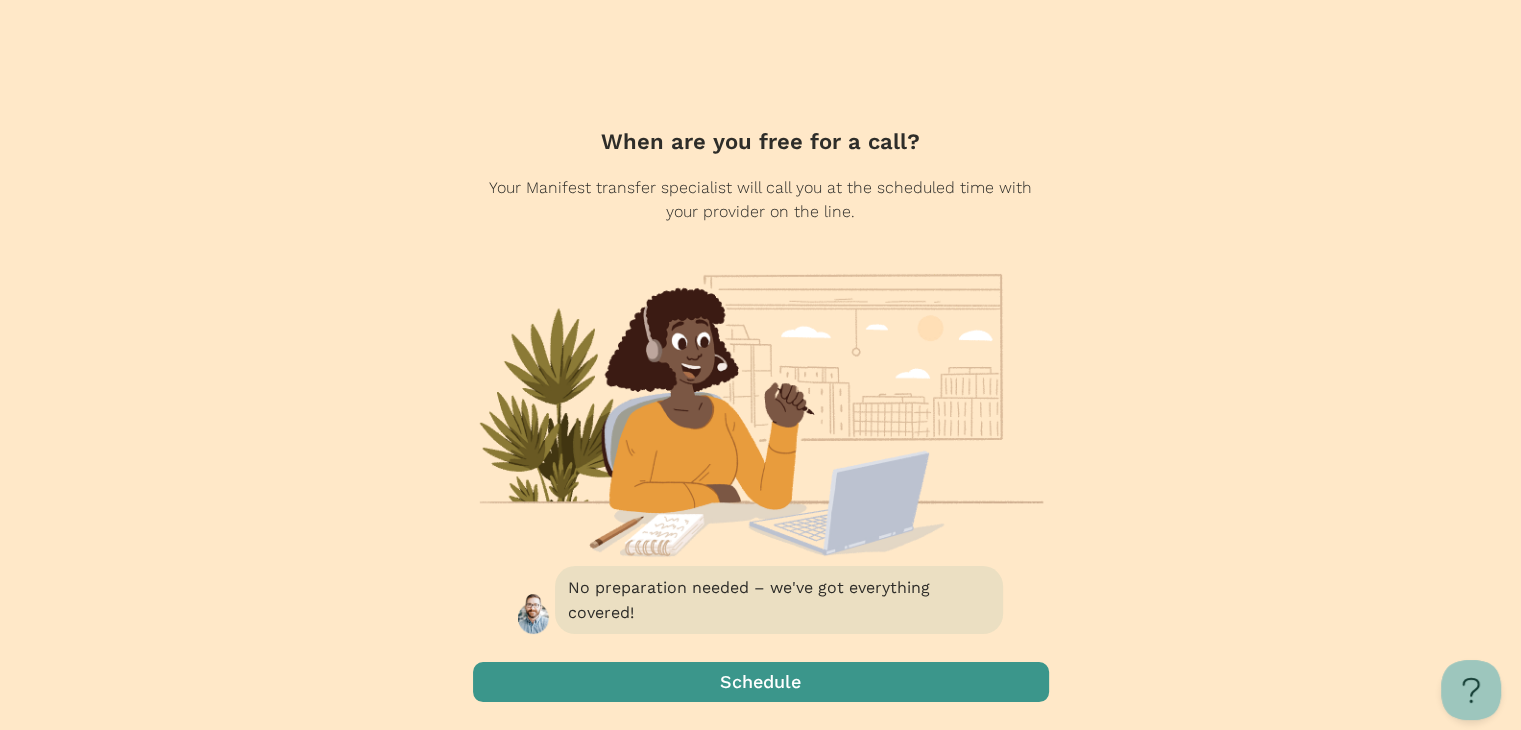click at bounding box center (761, 682) 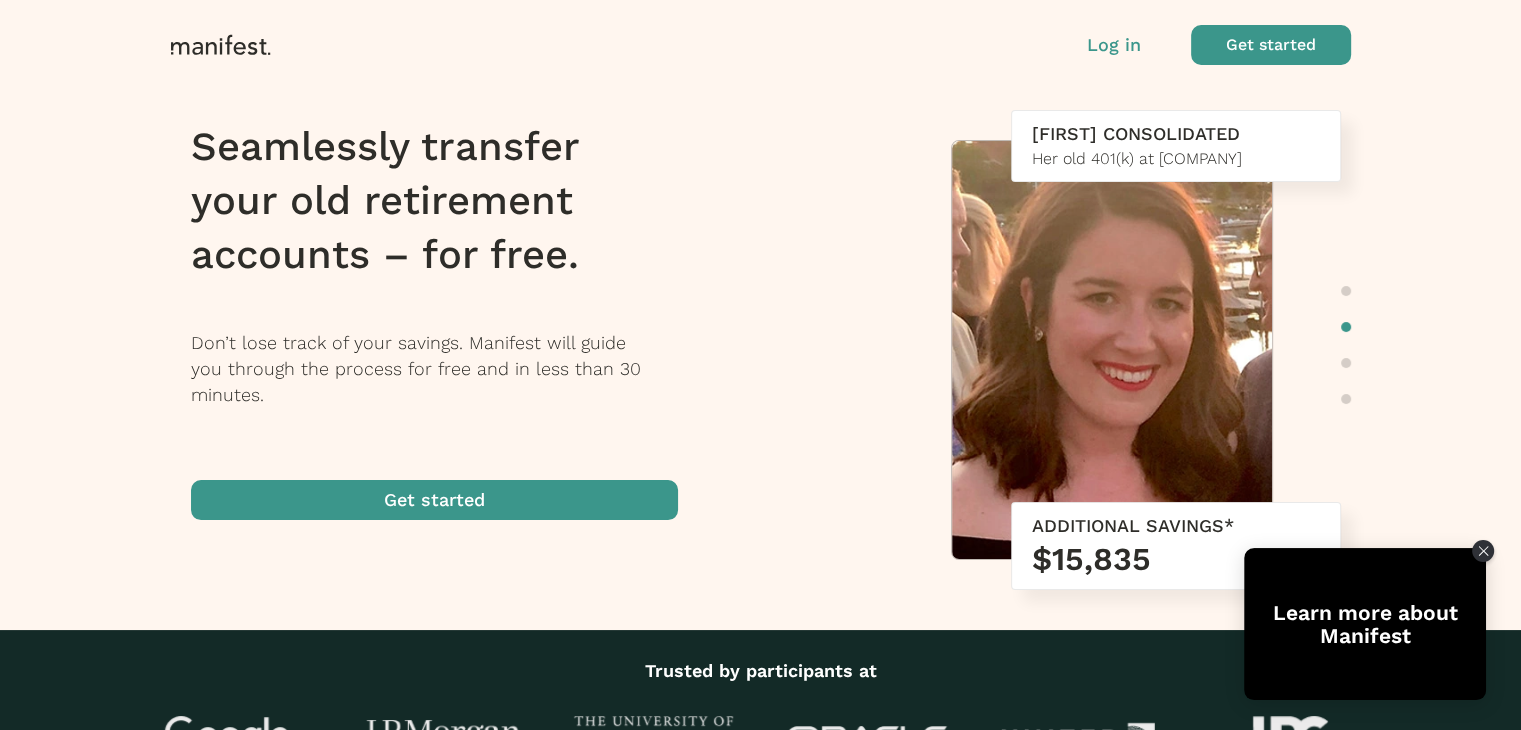 click on "Log in" at bounding box center [1114, 45] 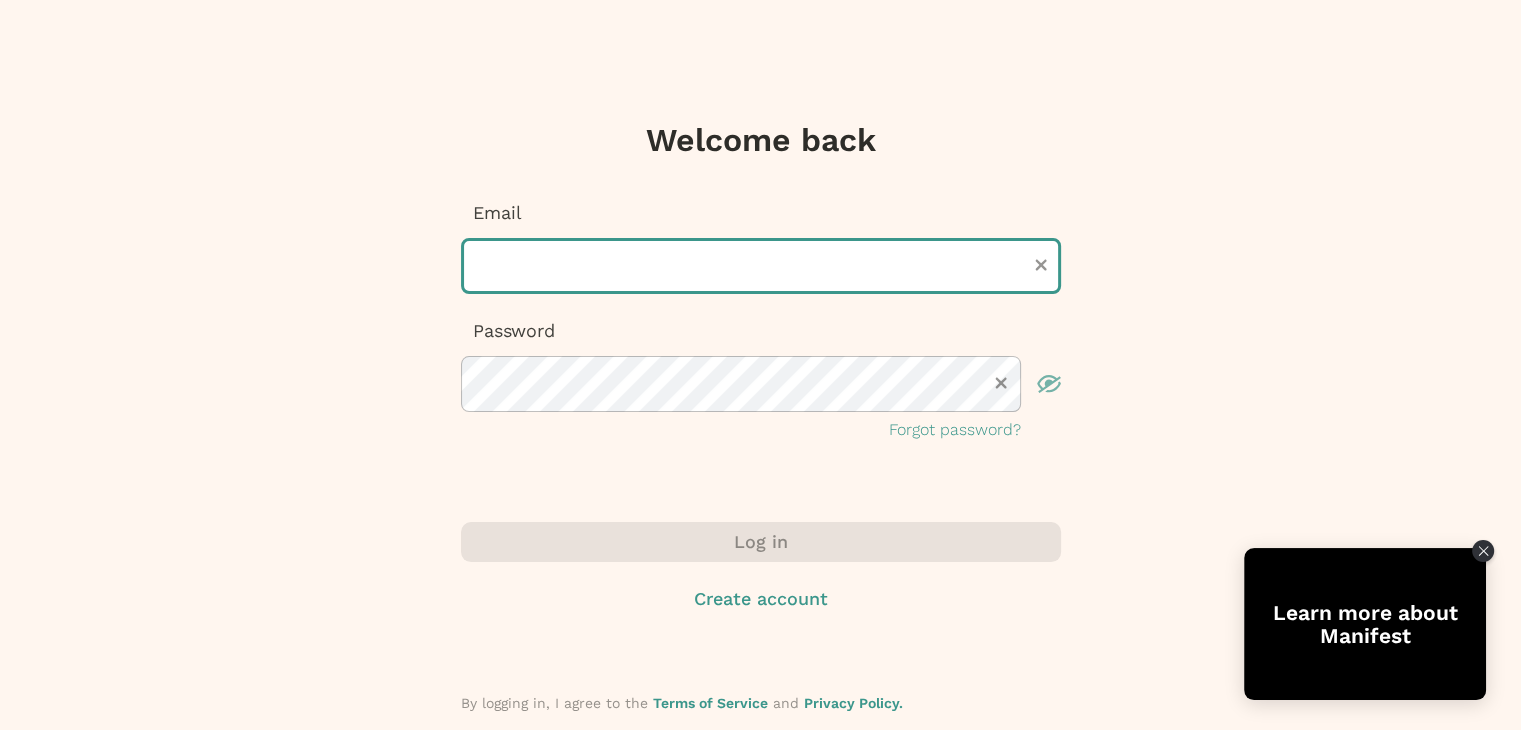type on "**********" 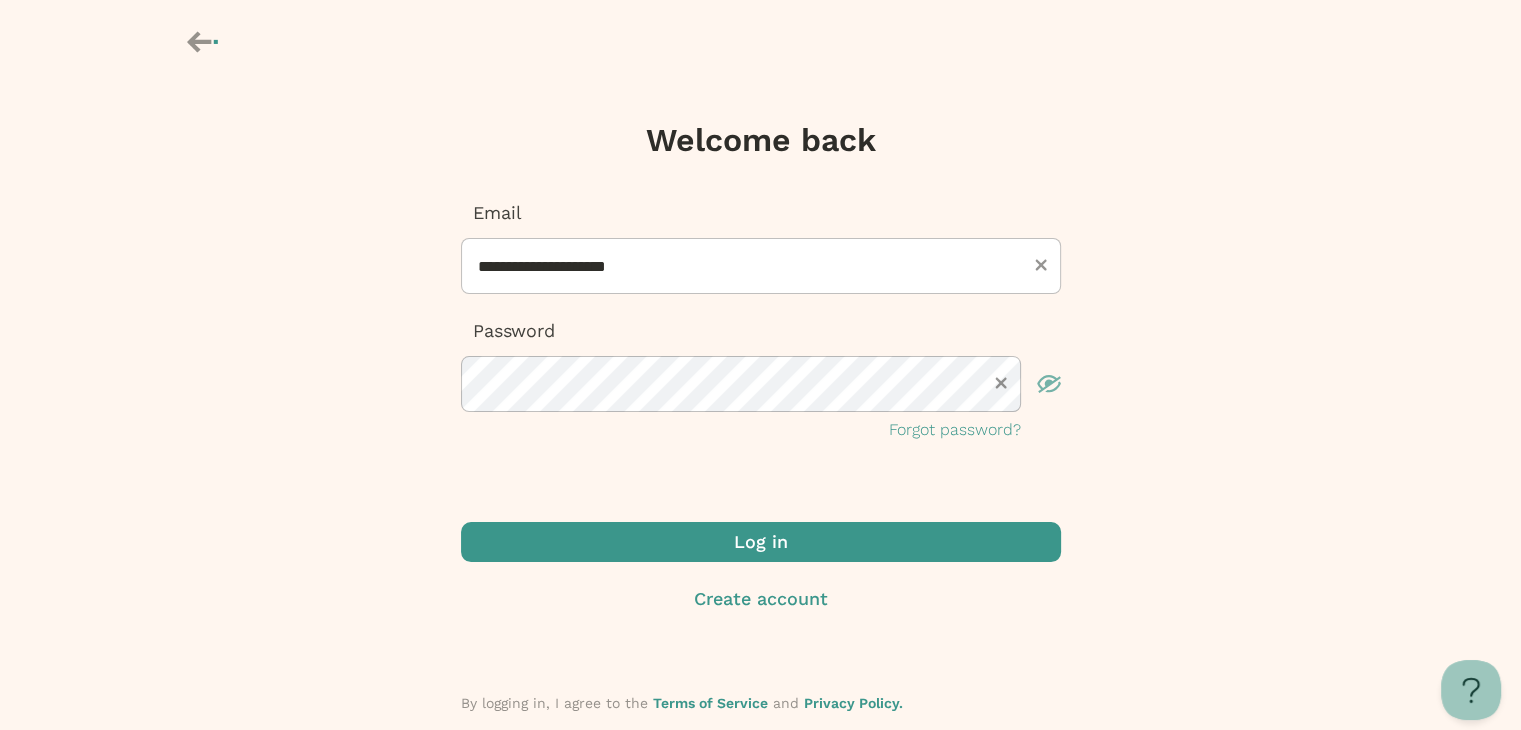 click at bounding box center (761, 542) 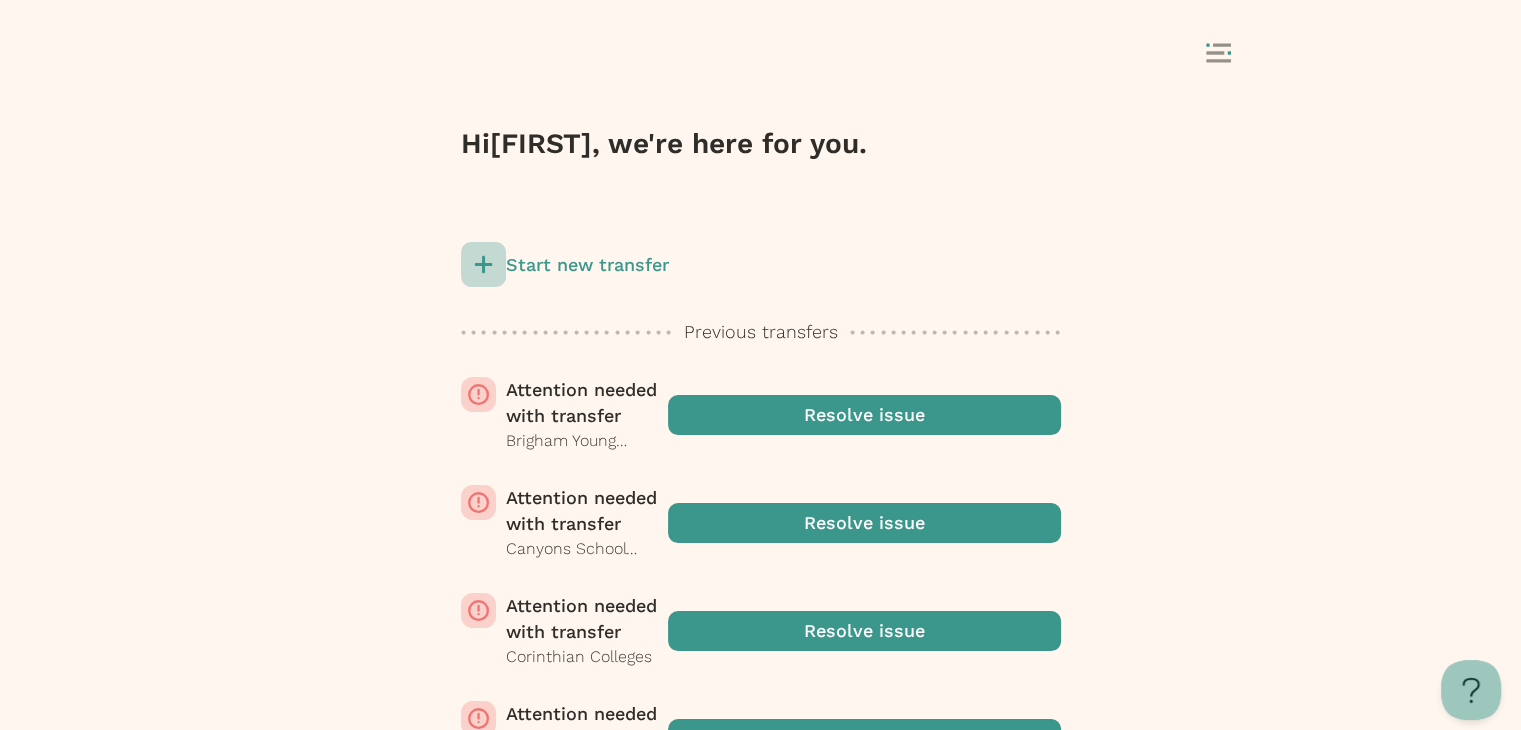 click at bounding box center (864, 415) 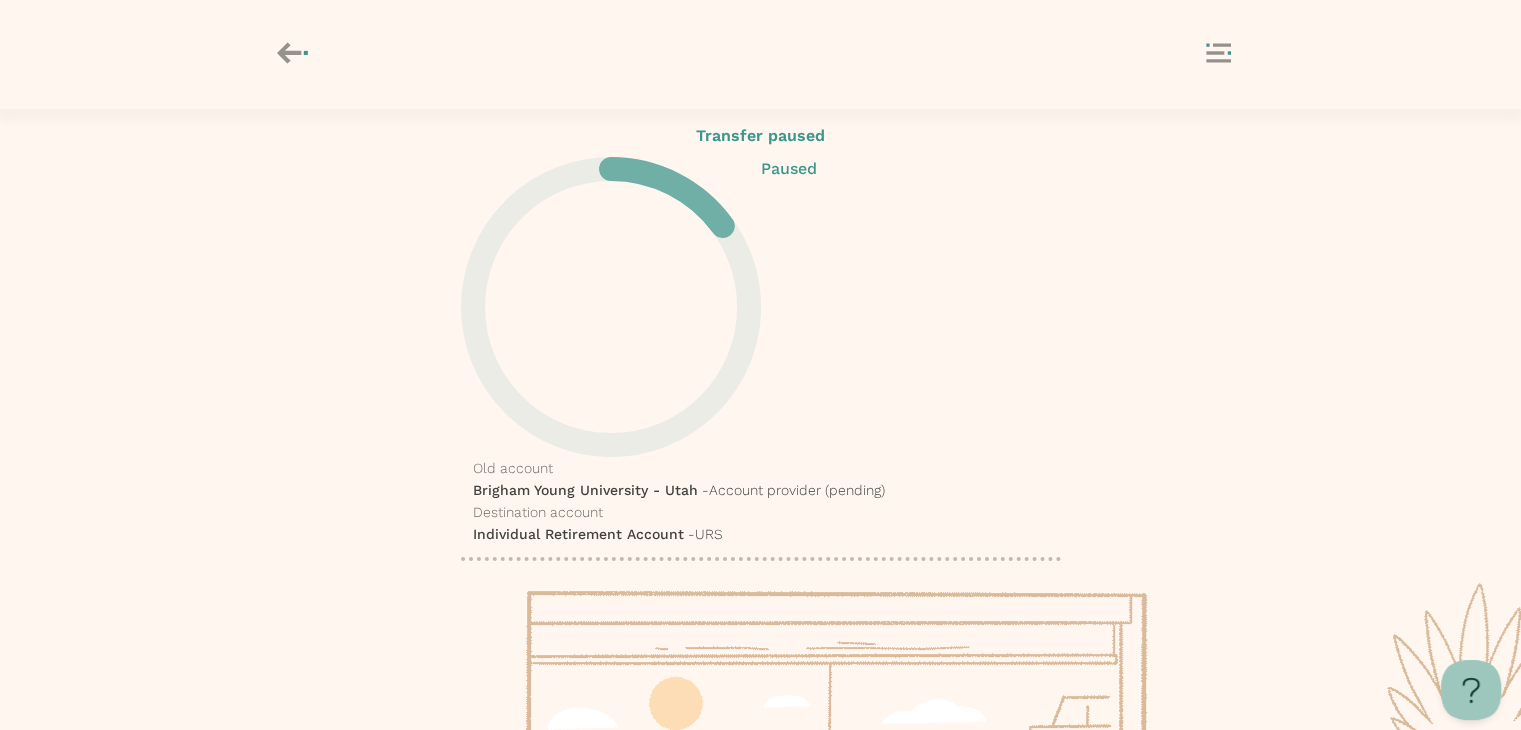 scroll, scrollTop: 137, scrollLeft: 0, axis: vertical 